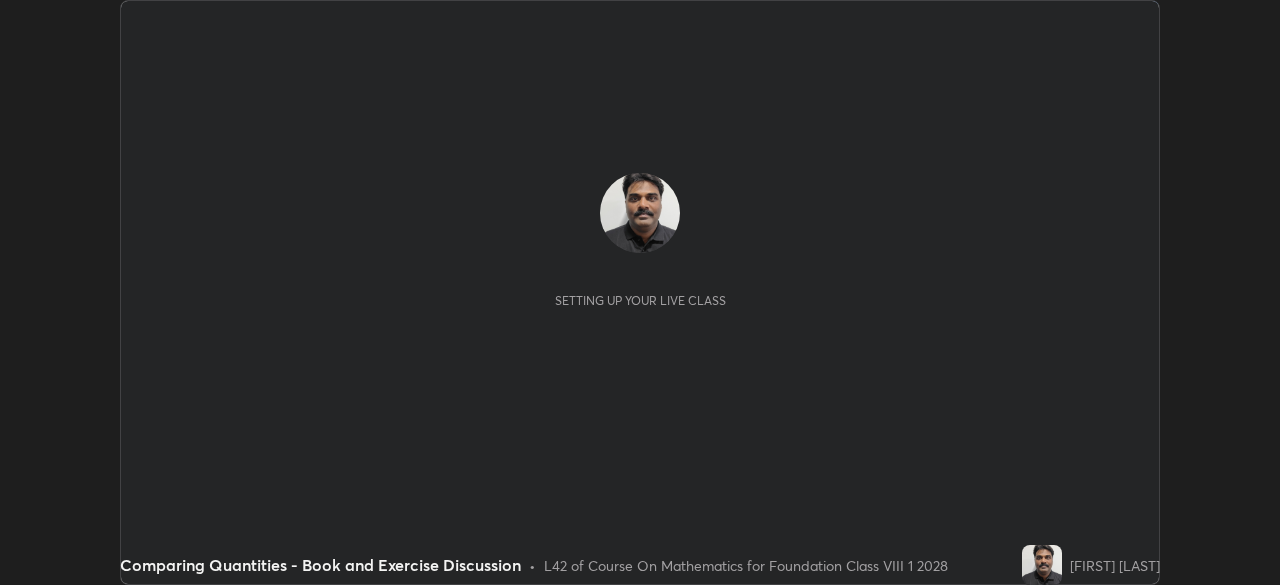 scroll, scrollTop: 0, scrollLeft: 0, axis: both 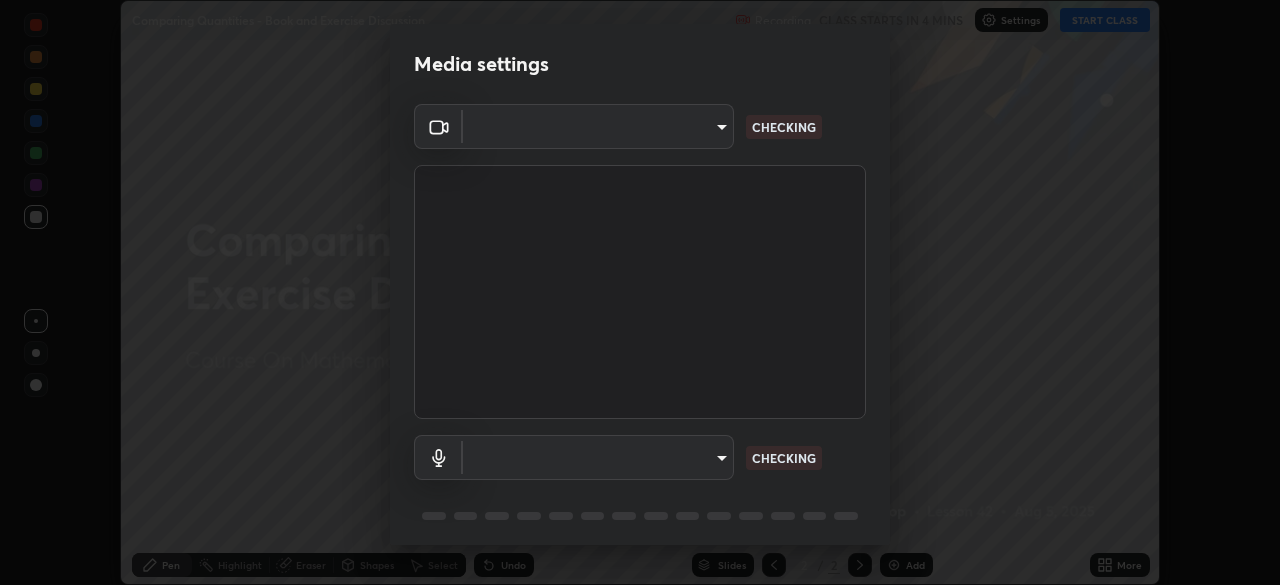 type on "1674d967bf5bfe0c65a51c96eaa310d8c5db01ba72f63f0a3a6b621615c927a6" 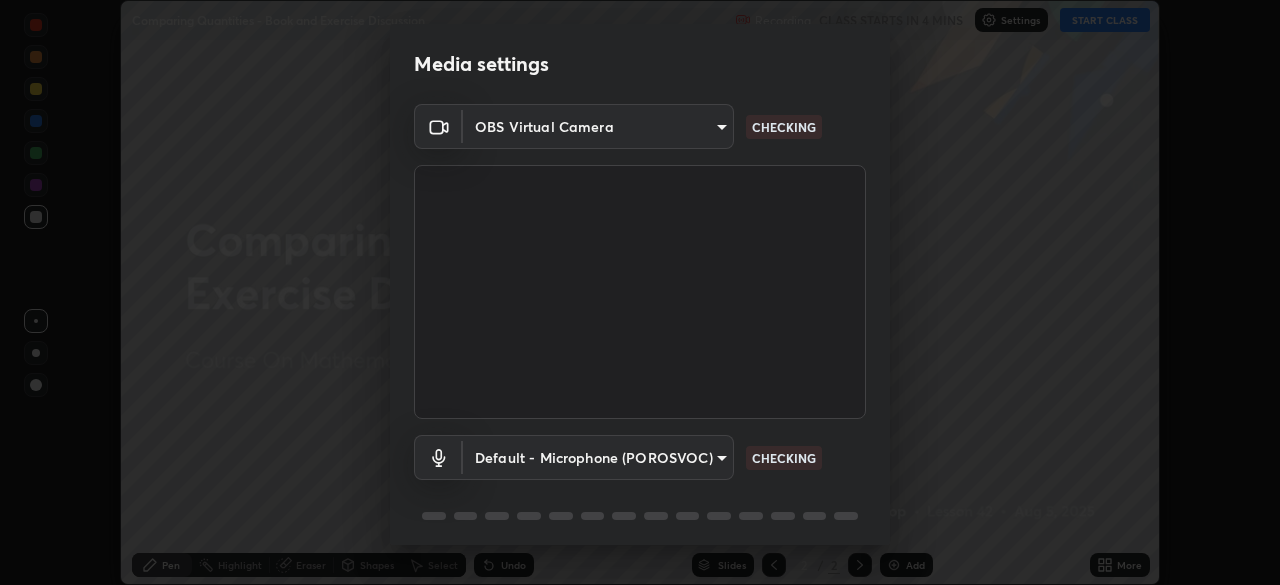 click on "Erase all Comparing Quantities - Book and Exercise Discussion Recording CLASS STARTS IN 4 MINS Settings START CLASS Setting up your live class Comparing Quantities - Book and Exercise Discussion • L42 of Course On Mathematics for Foundation Class VIII 1 2028 [PERSON] Pen Highlight Eraser Shapes Select Undo Slides 2 / 2 Add More No doubts shared Encourage your learners to ask a doubt for better clarity Report an issue Reason for reporting Buffering Chat not working Audio - Video sync issue Educator video quality low ​ Attach an image Report Media settings OBS Virtual Camera 1674d967bf5bfe0c65a51c96eaa310d8c5db01ba72f63f0a3a6b621615c927a6 CHECKING Default - Microphone (POROSVOC) default CHECKING 1 / 5 Next" at bounding box center [640, 292] 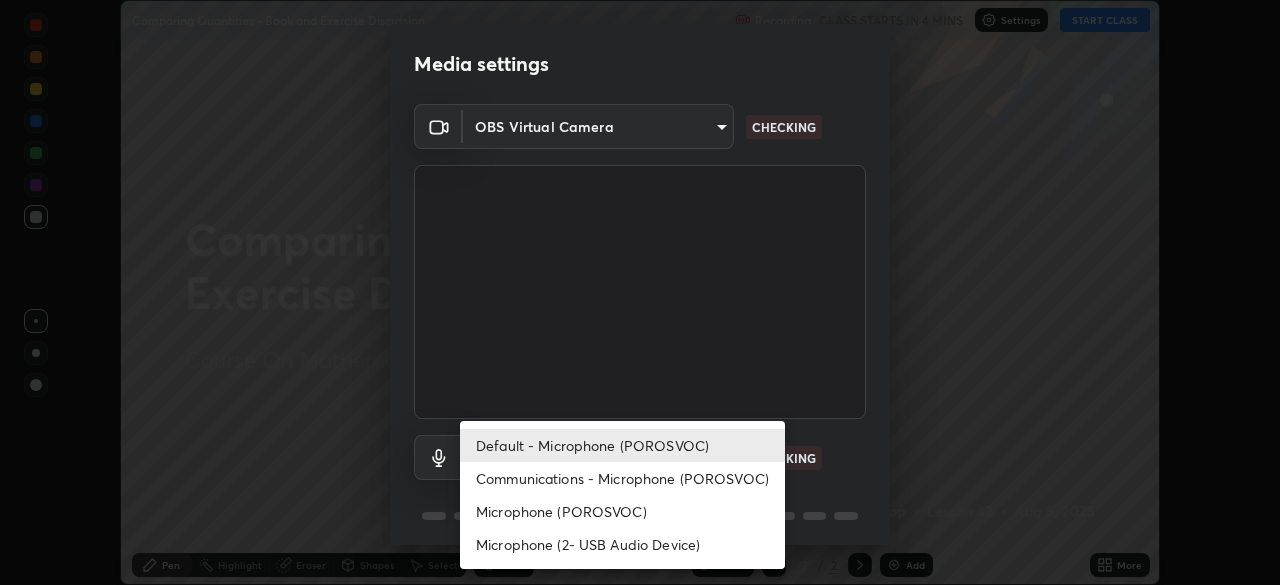 click on "Communications - Microphone (POROSVOC)" at bounding box center [622, 478] 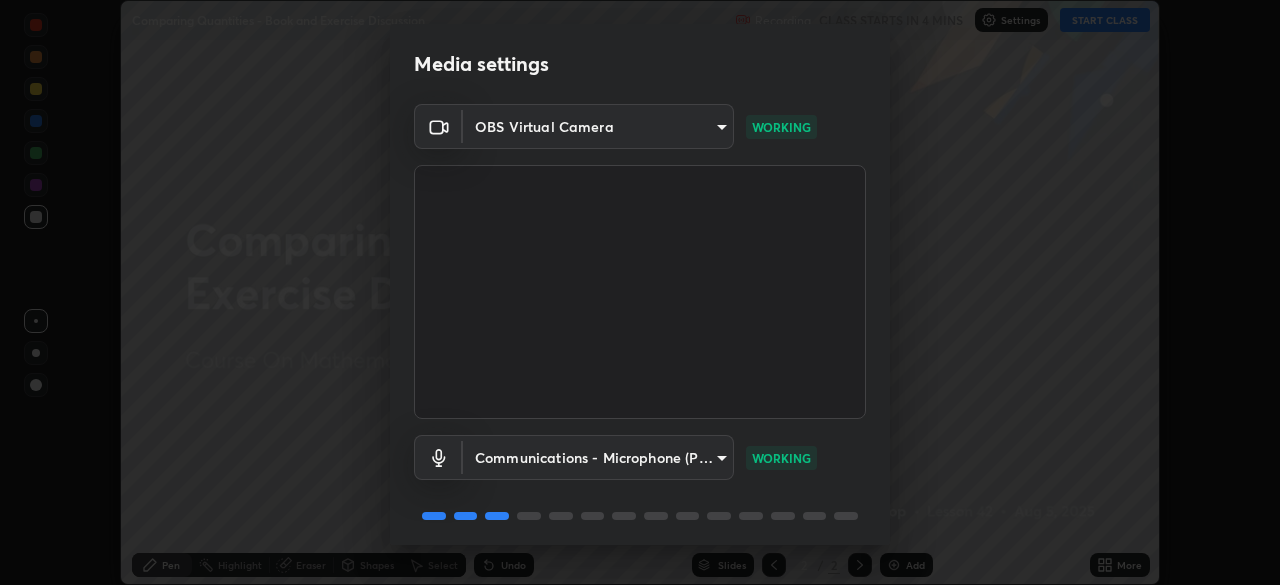 scroll, scrollTop: 71, scrollLeft: 0, axis: vertical 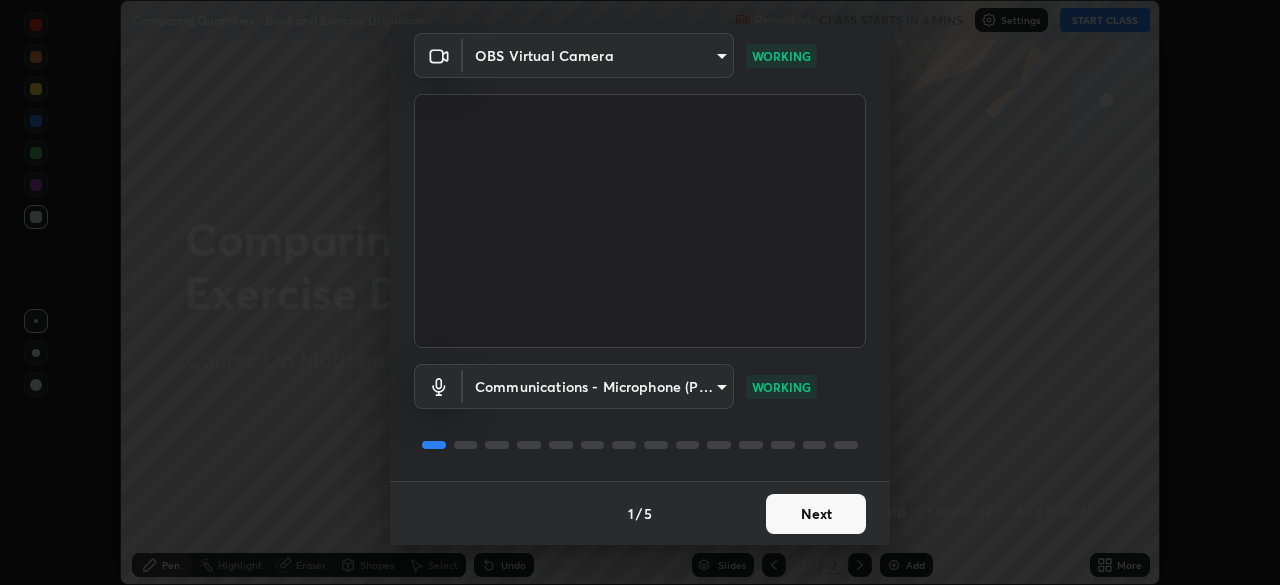 click on "Next" at bounding box center (816, 514) 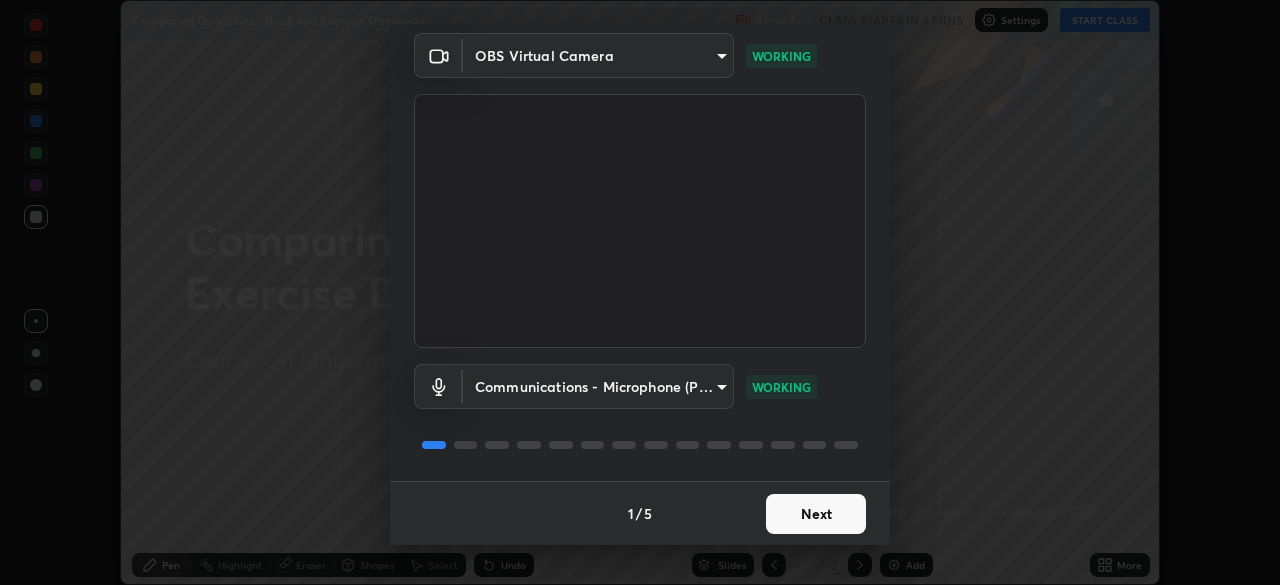 scroll, scrollTop: 0, scrollLeft: 0, axis: both 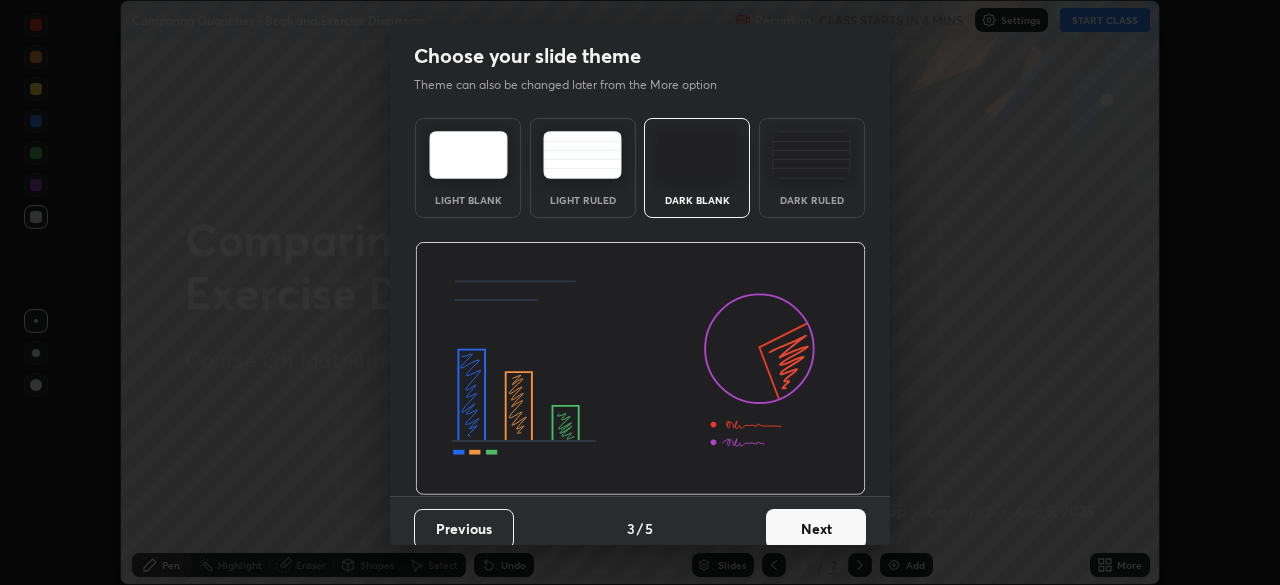 click on "Next" at bounding box center (816, 529) 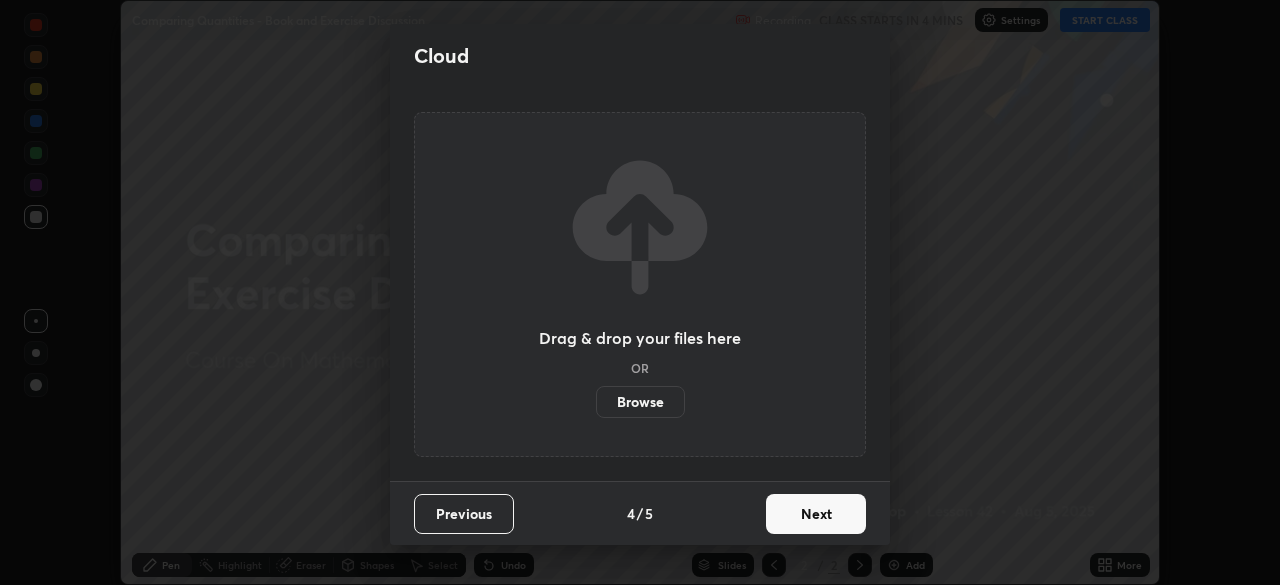 click on "Next" at bounding box center [816, 514] 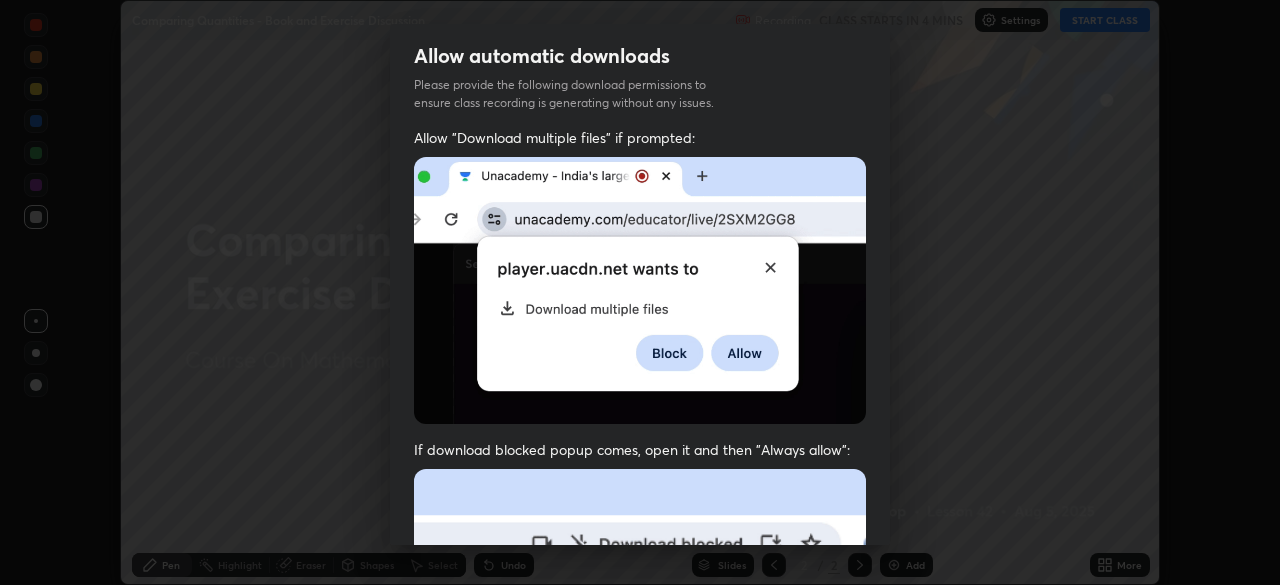 click at bounding box center (640, 687) 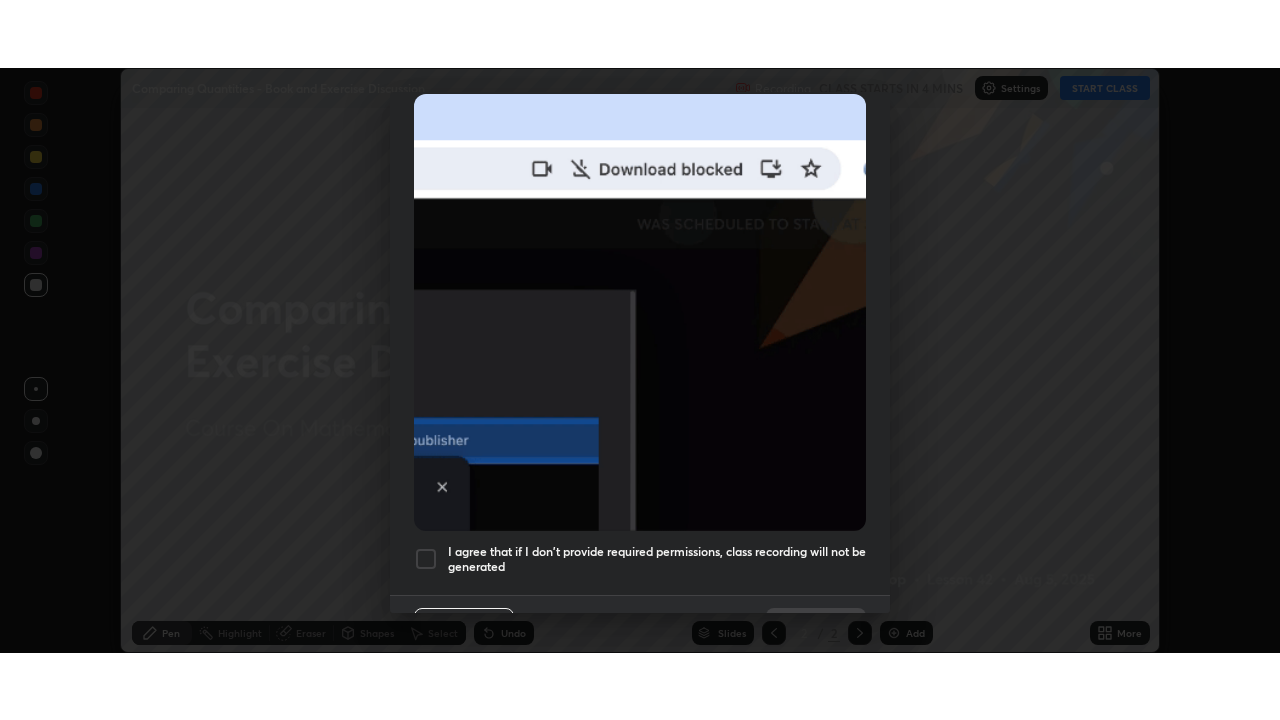 scroll, scrollTop: 479, scrollLeft: 0, axis: vertical 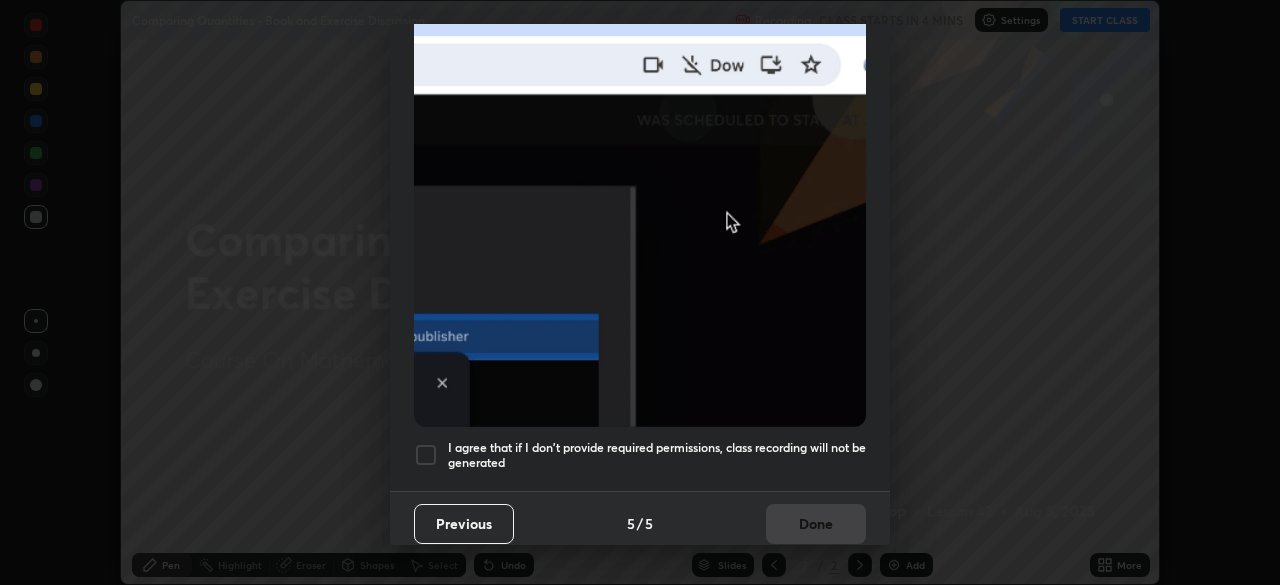 click on "I agree that if I don't provide required permissions, class recording will not be generated" at bounding box center (640, 455) 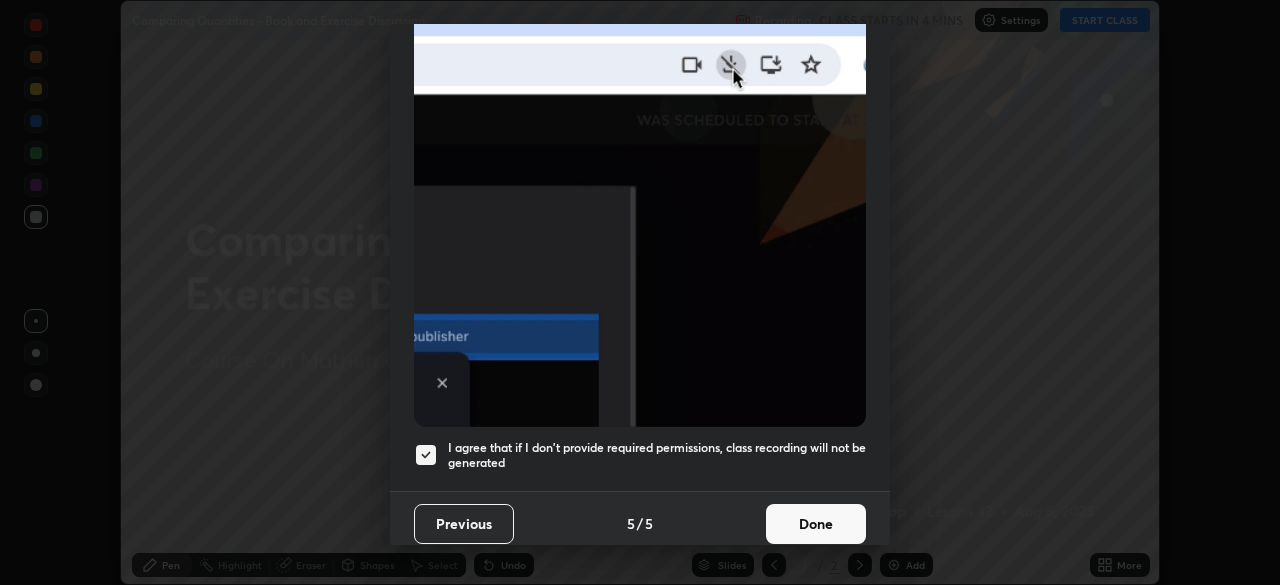 click on "Done" at bounding box center [816, 524] 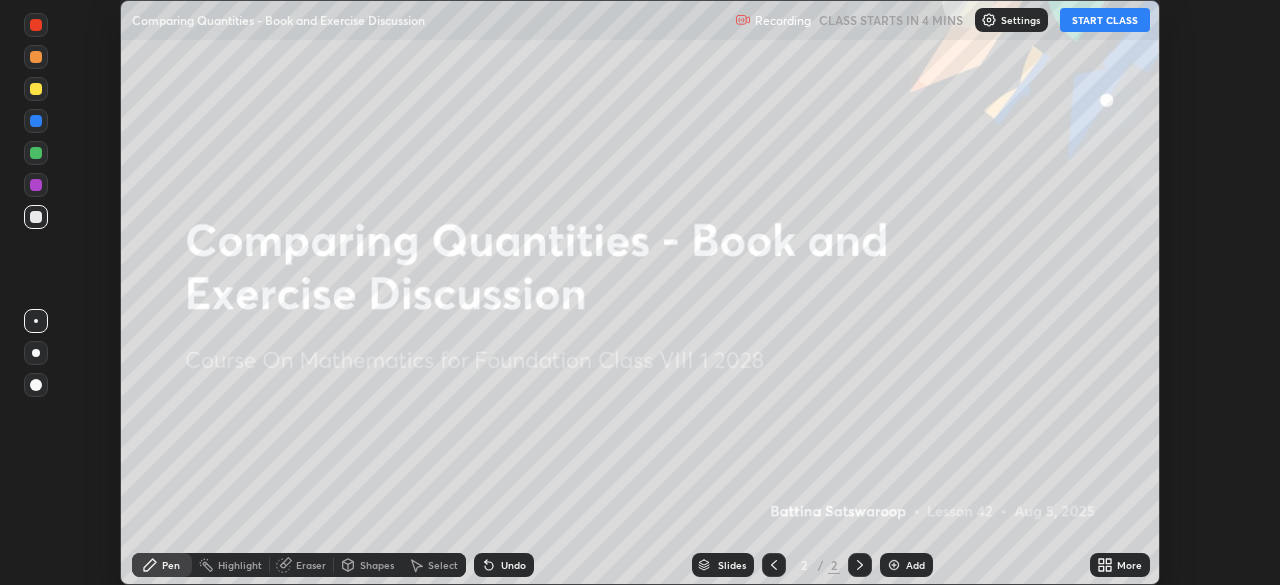 click on "Add" at bounding box center [906, 565] 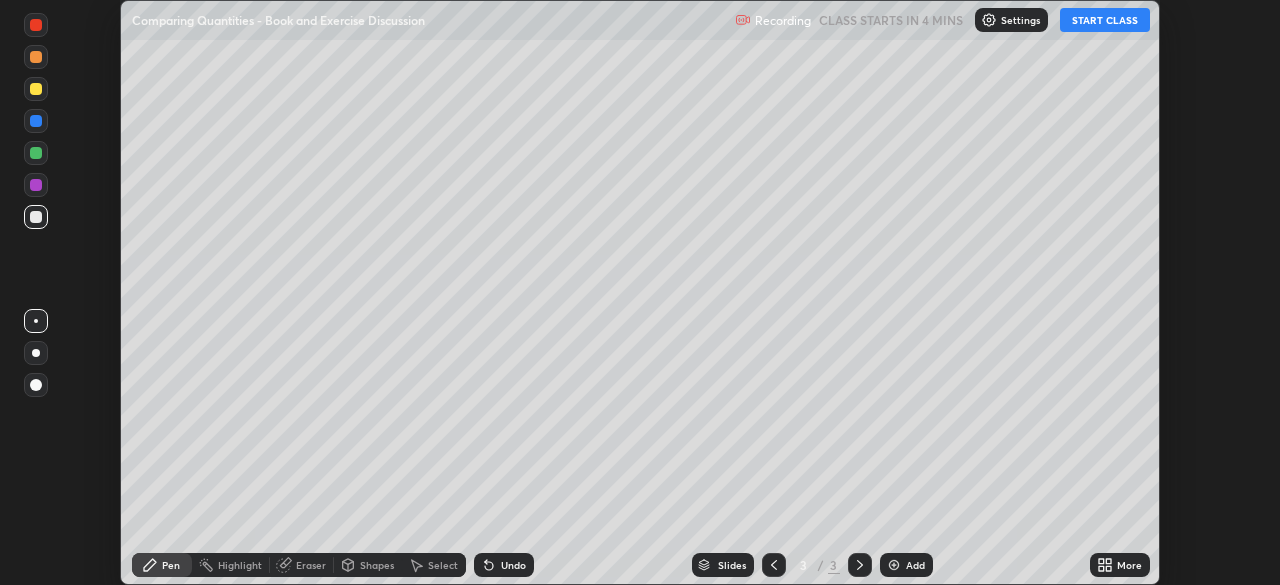 click on "More" at bounding box center [1129, 565] 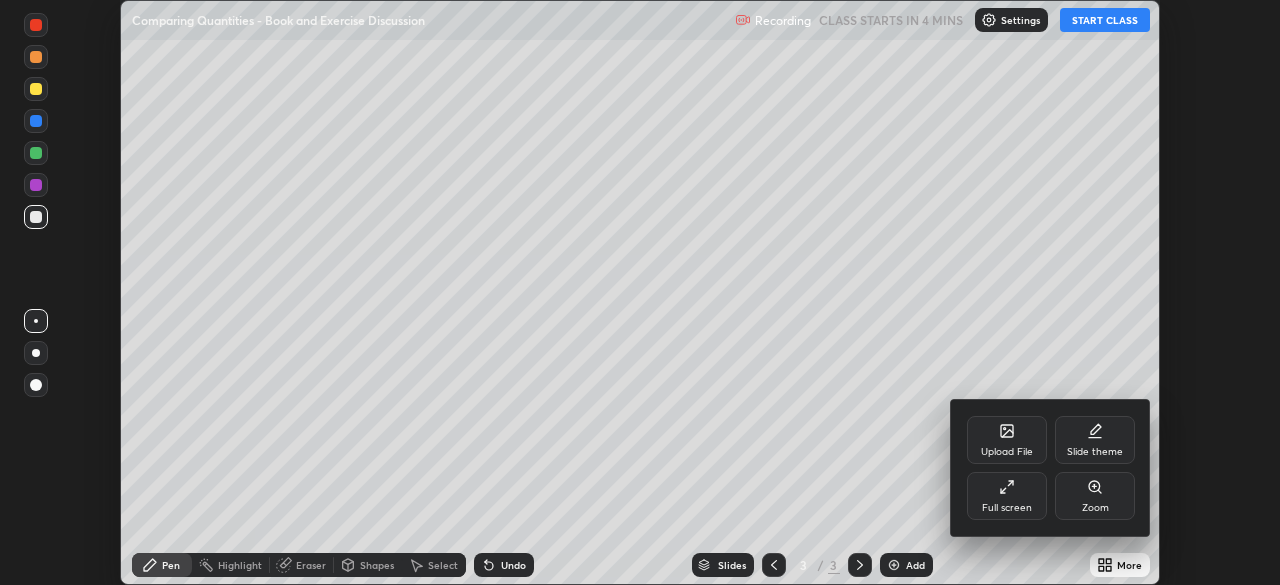 click 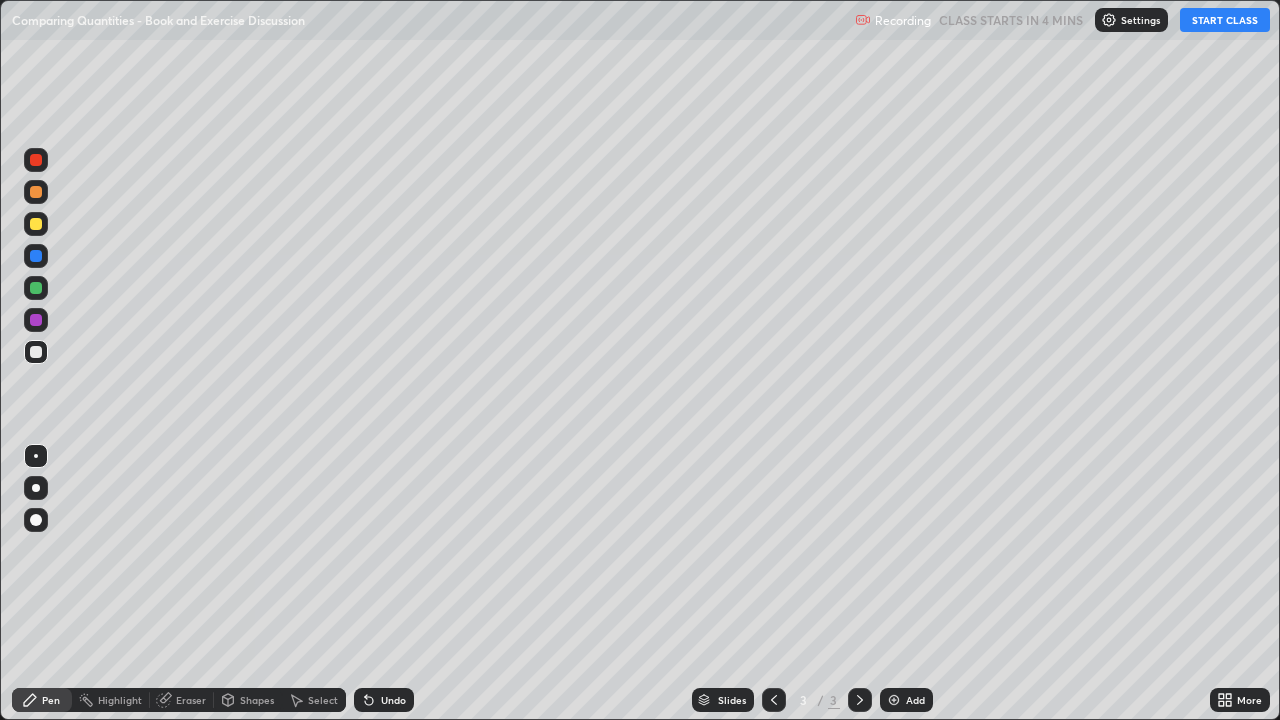 scroll, scrollTop: 99280, scrollLeft: 98720, axis: both 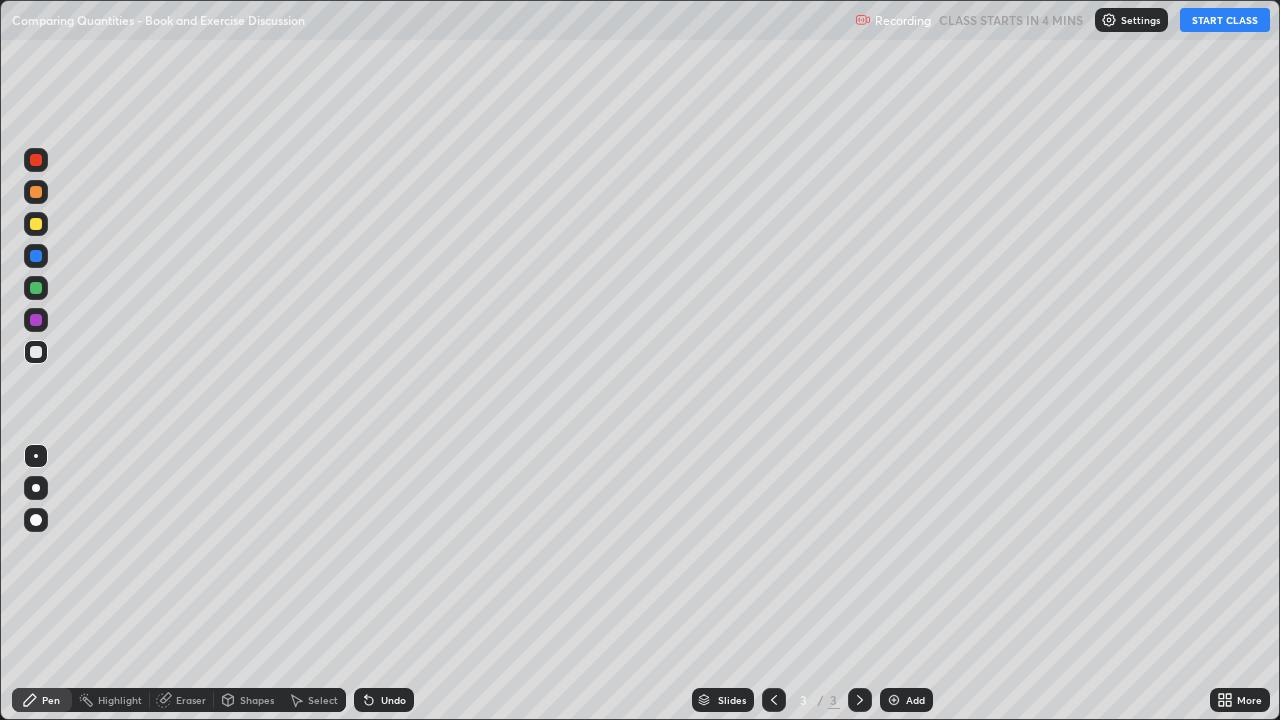click on "START CLASS" at bounding box center (1225, 20) 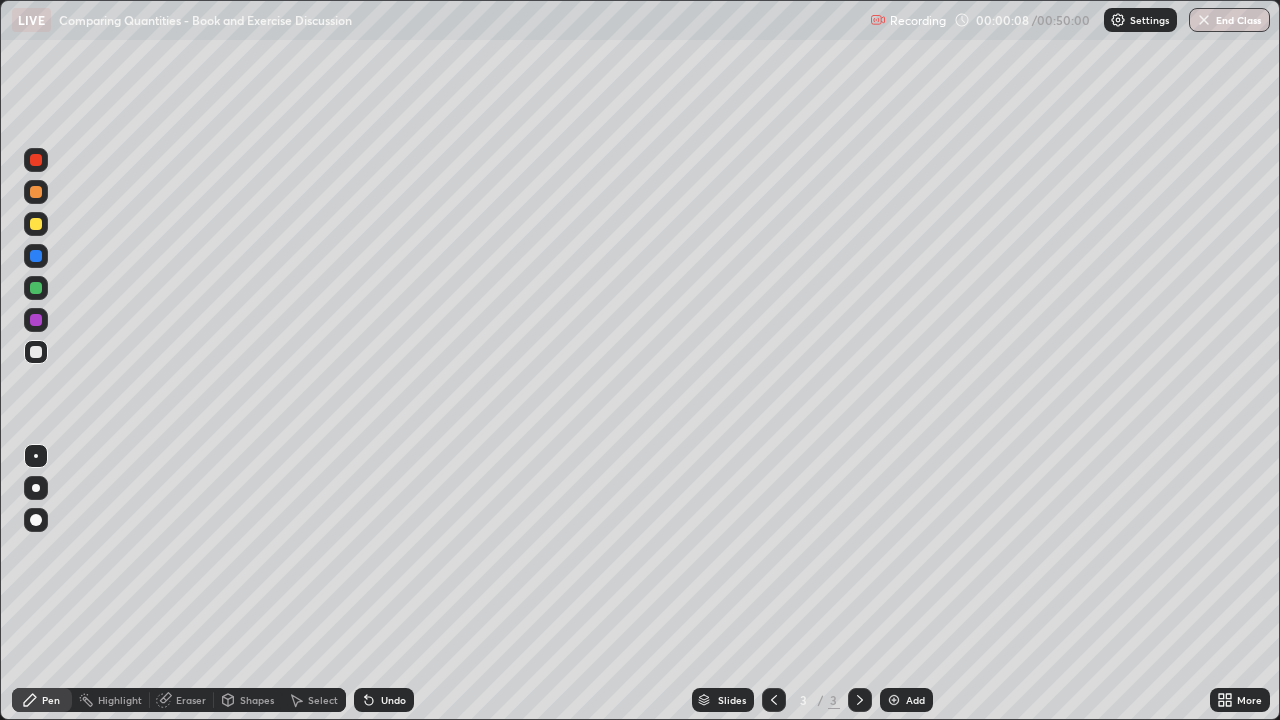 click at bounding box center [36, 224] 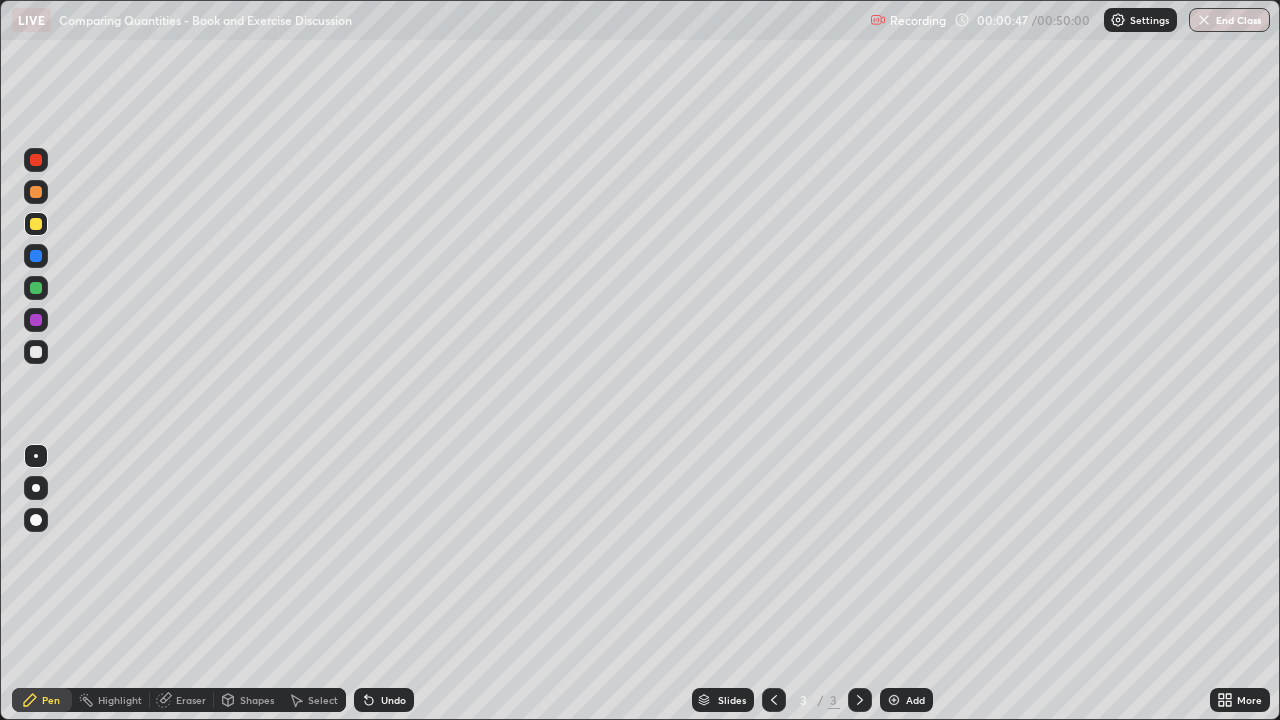 click at bounding box center (36, 256) 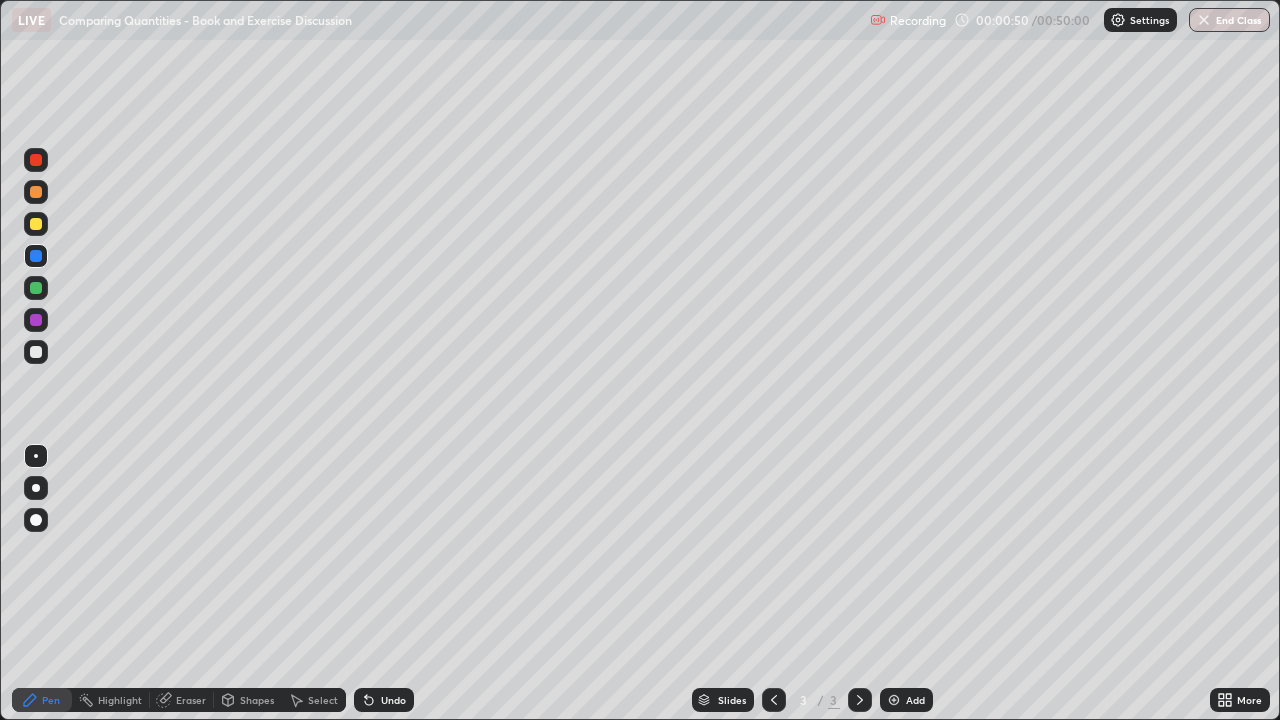 click at bounding box center (36, 224) 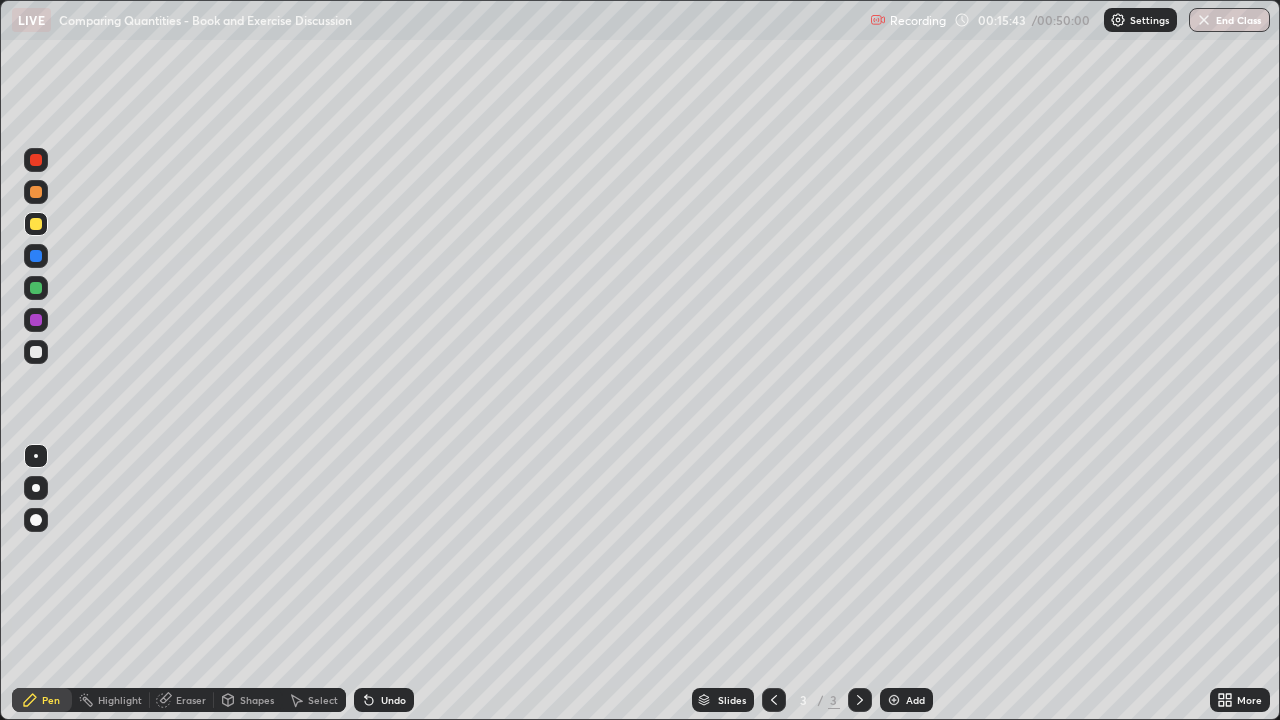 click on "Eraser" at bounding box center [182, 700] 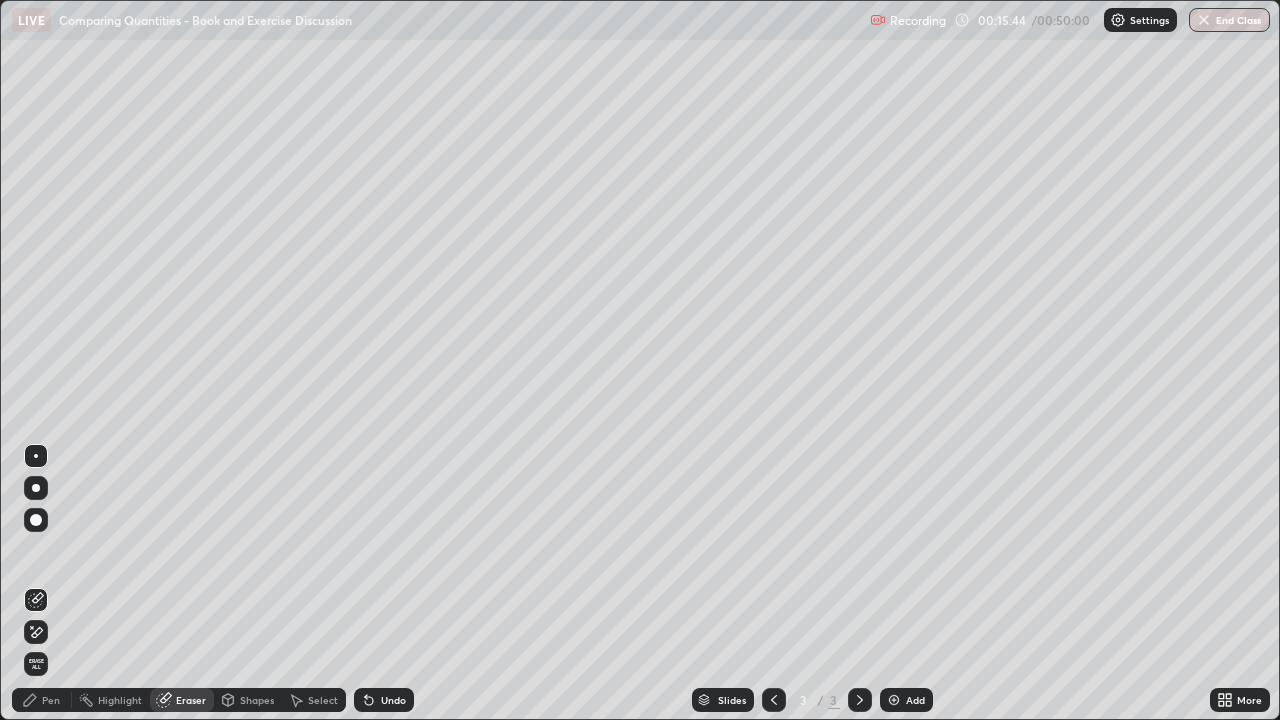 click 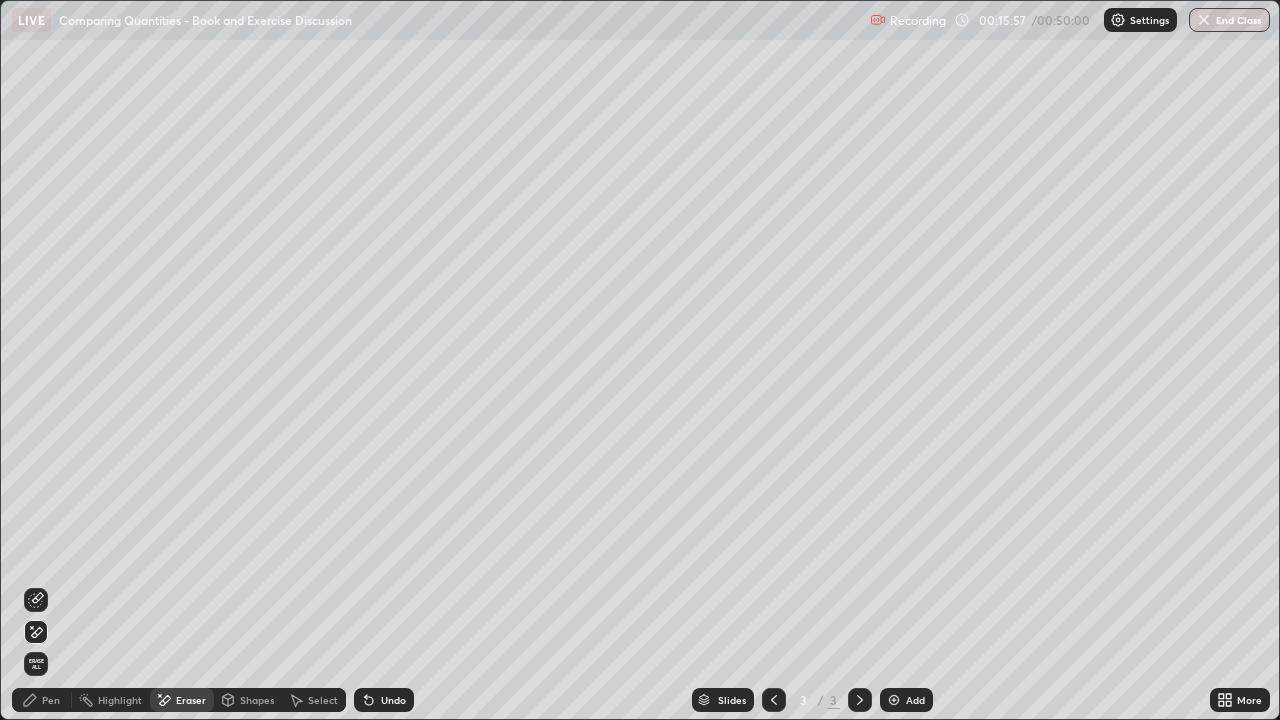 click on "Pen" at bounding box center (51, 700) 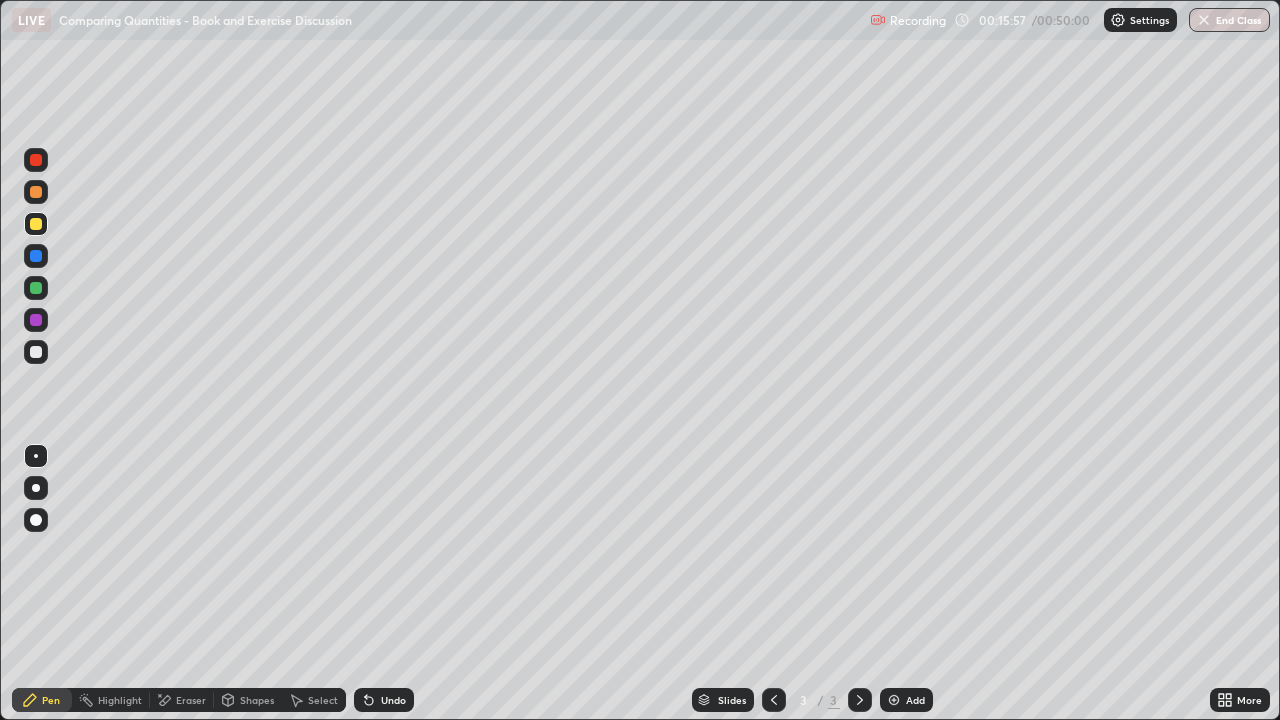 click on "Pen" at bounding box center (42, 700) 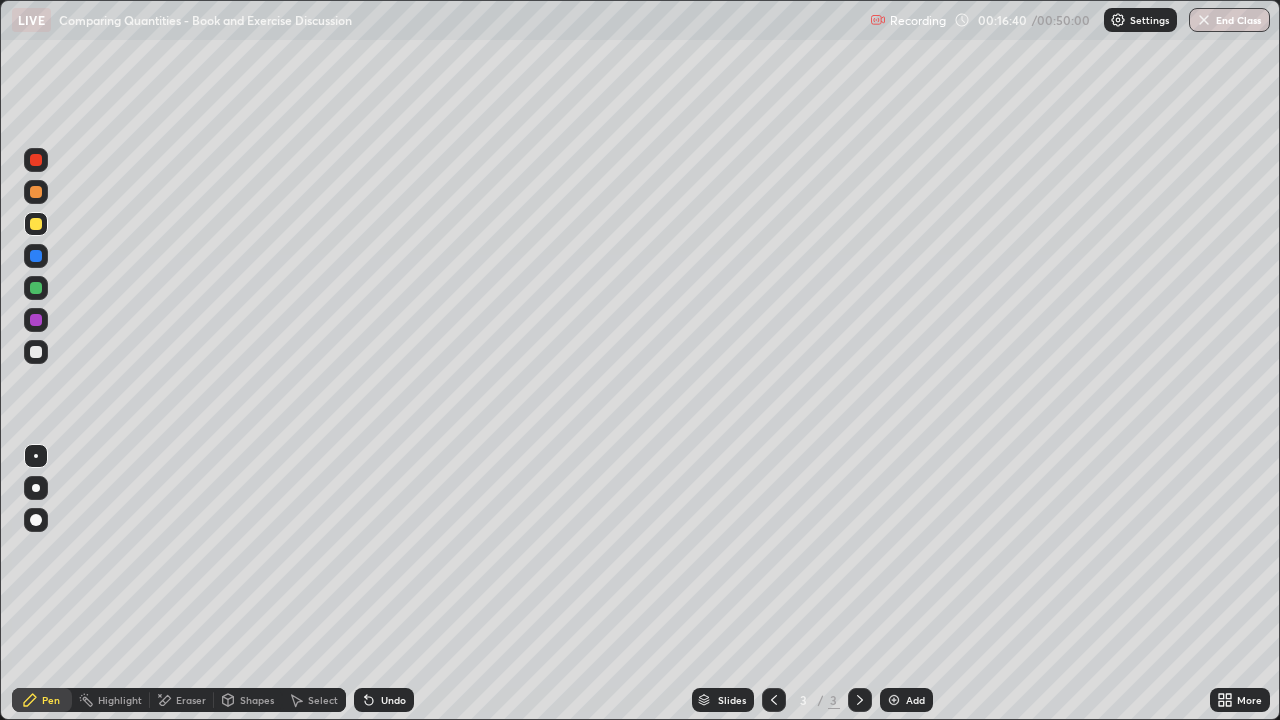 click on "Add" at bounding box center [915, 700] 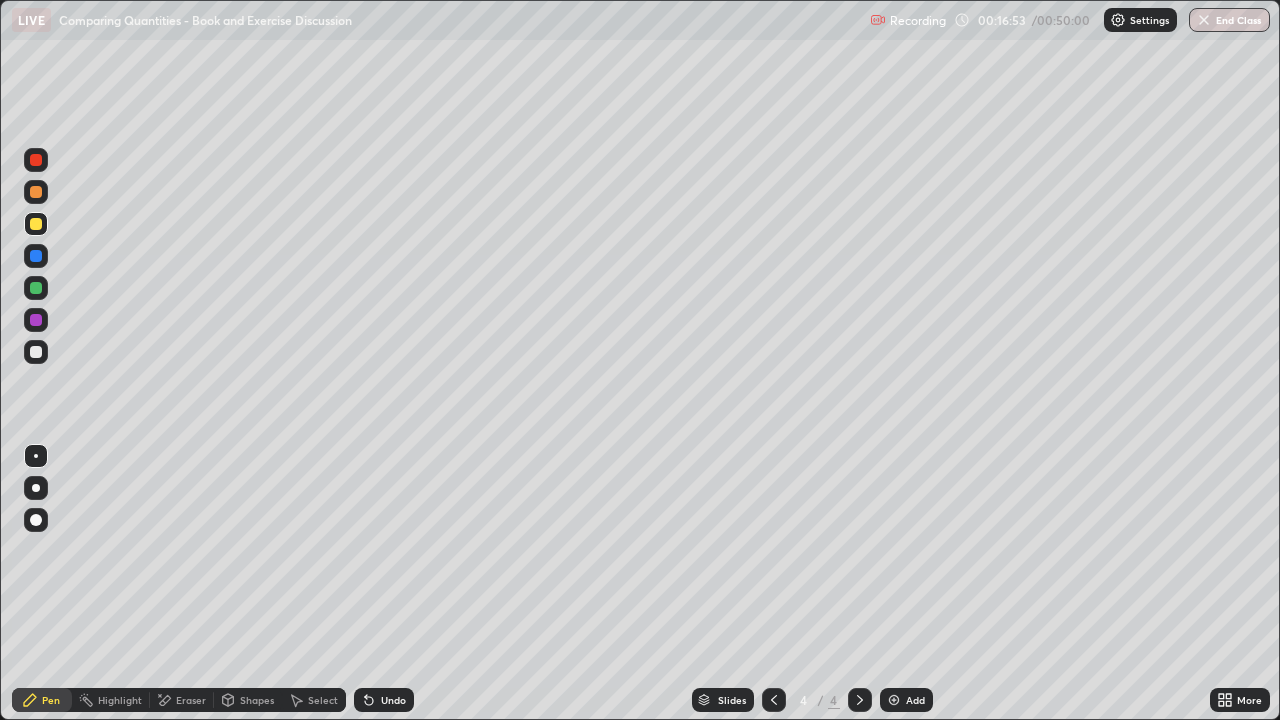click on "Eraser" at bounding box center [191, 700] 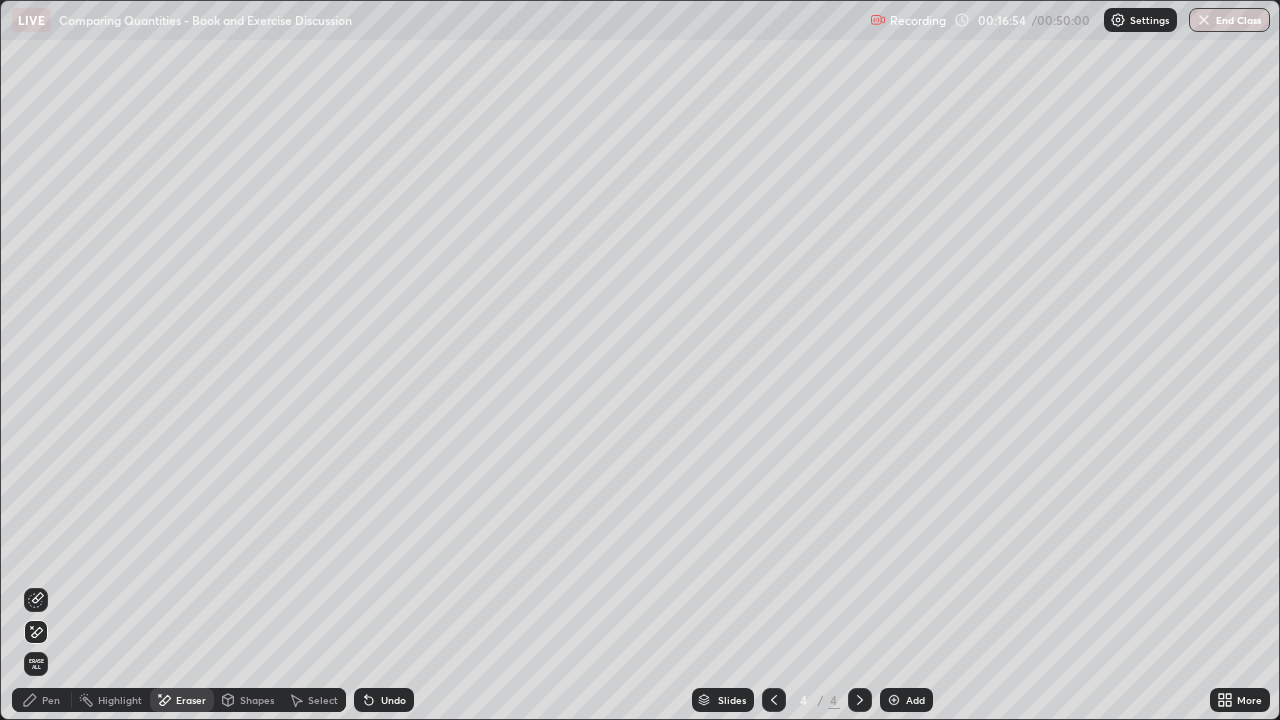 click on "Pen" at bounding box center (42, 700) 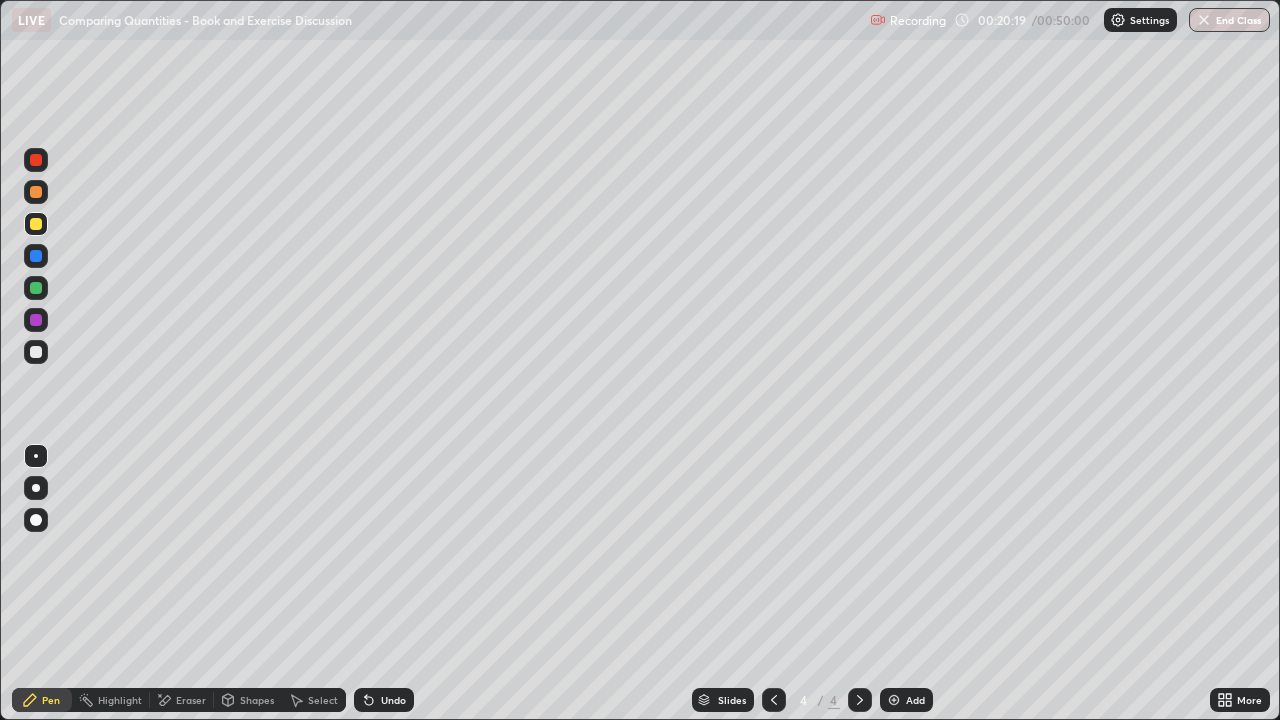 click at bounding box center [894, 700] 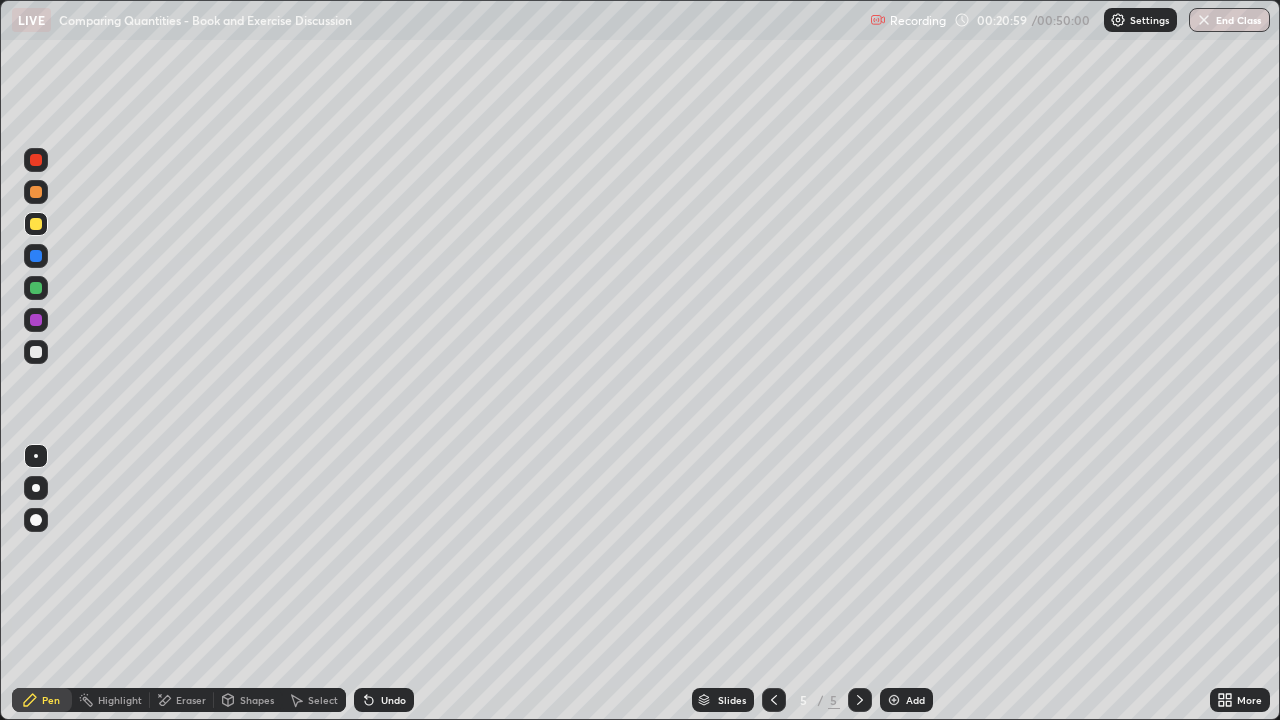 click on "Add" at bounding box center [906, 700] 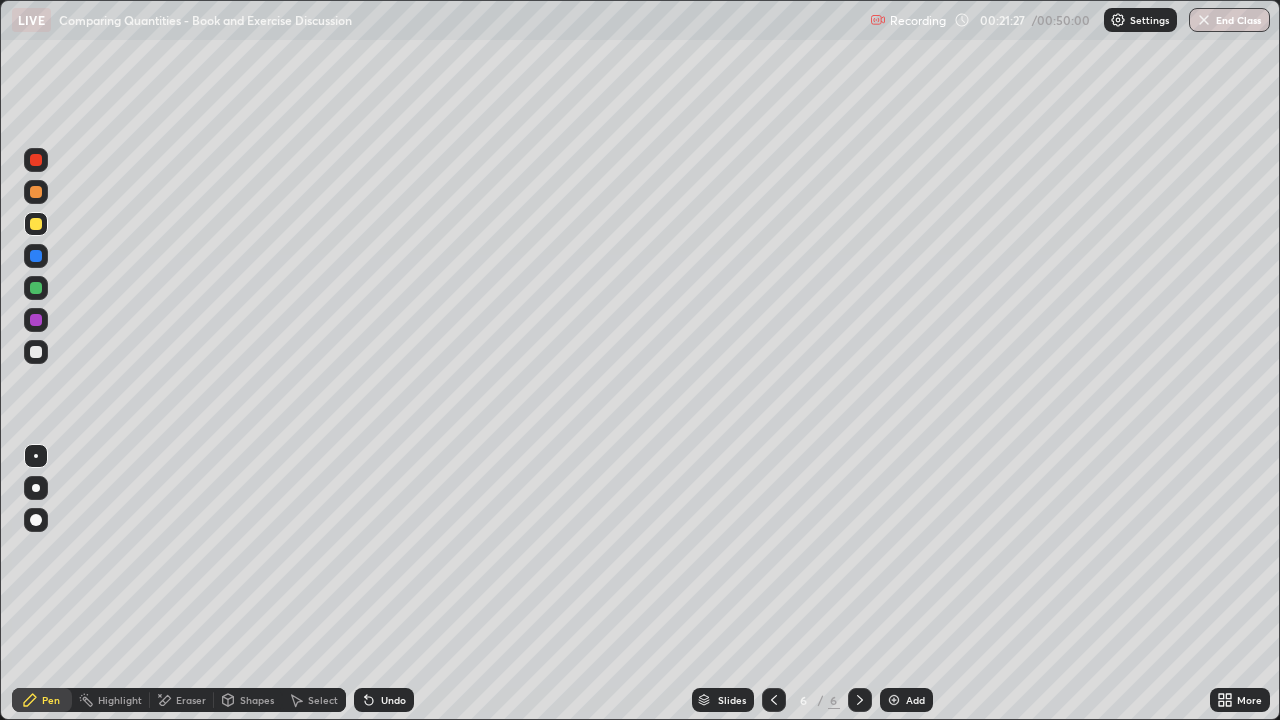 click 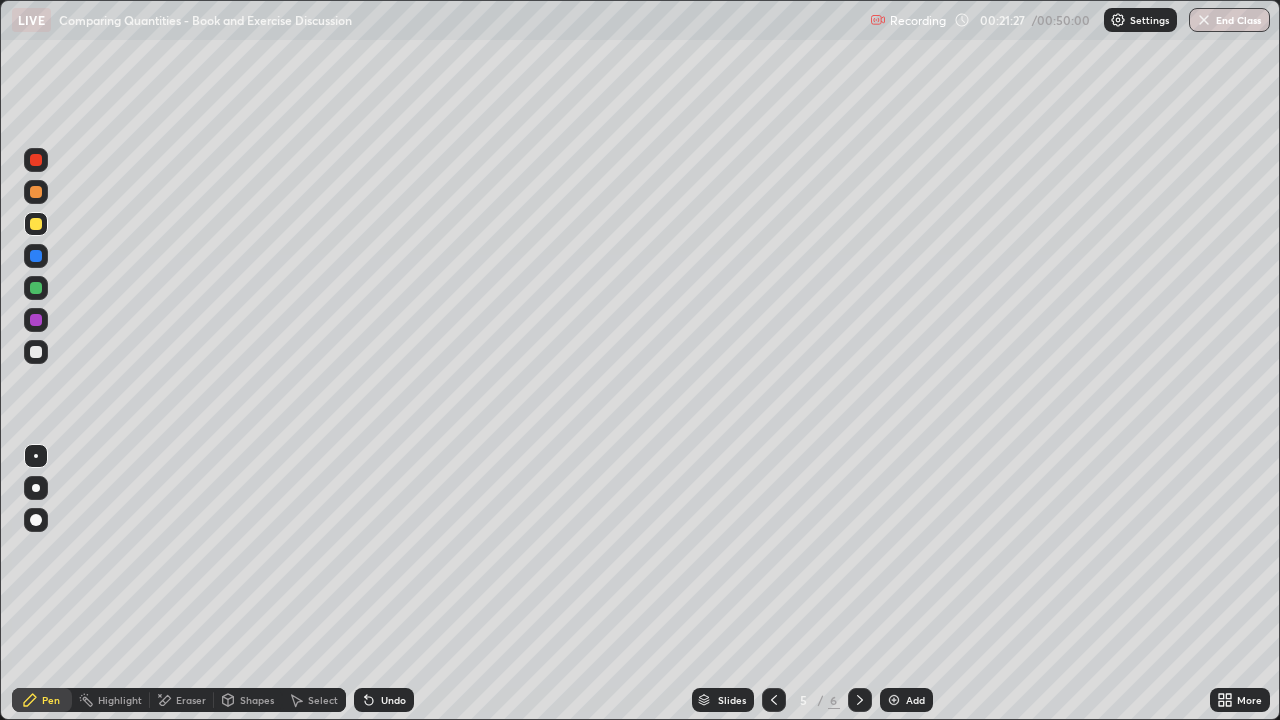 click 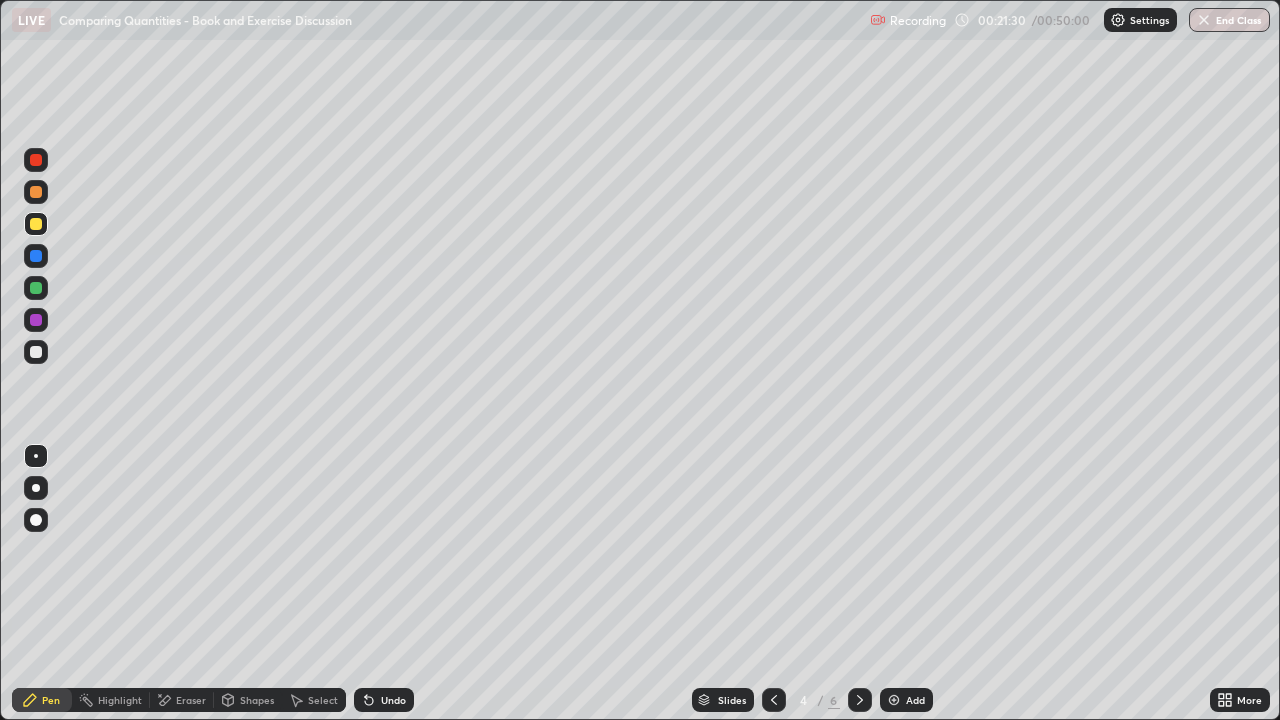click 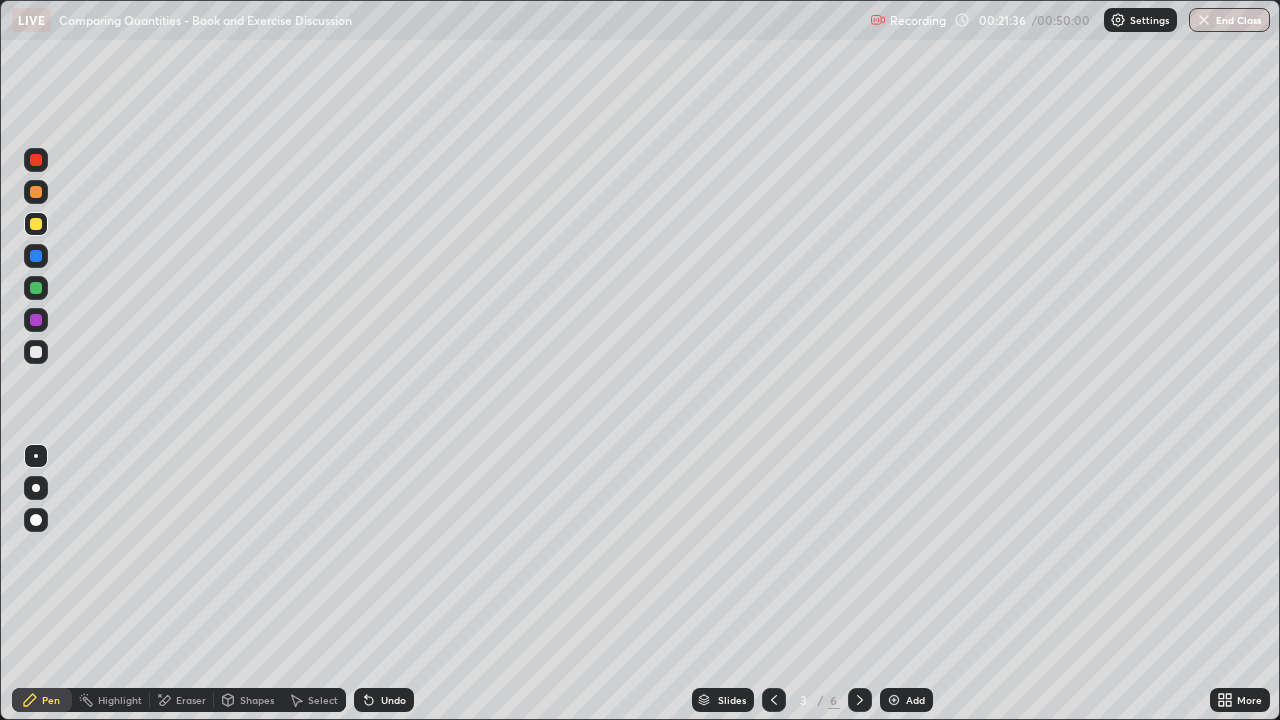 click at bounding box center [860, 700] 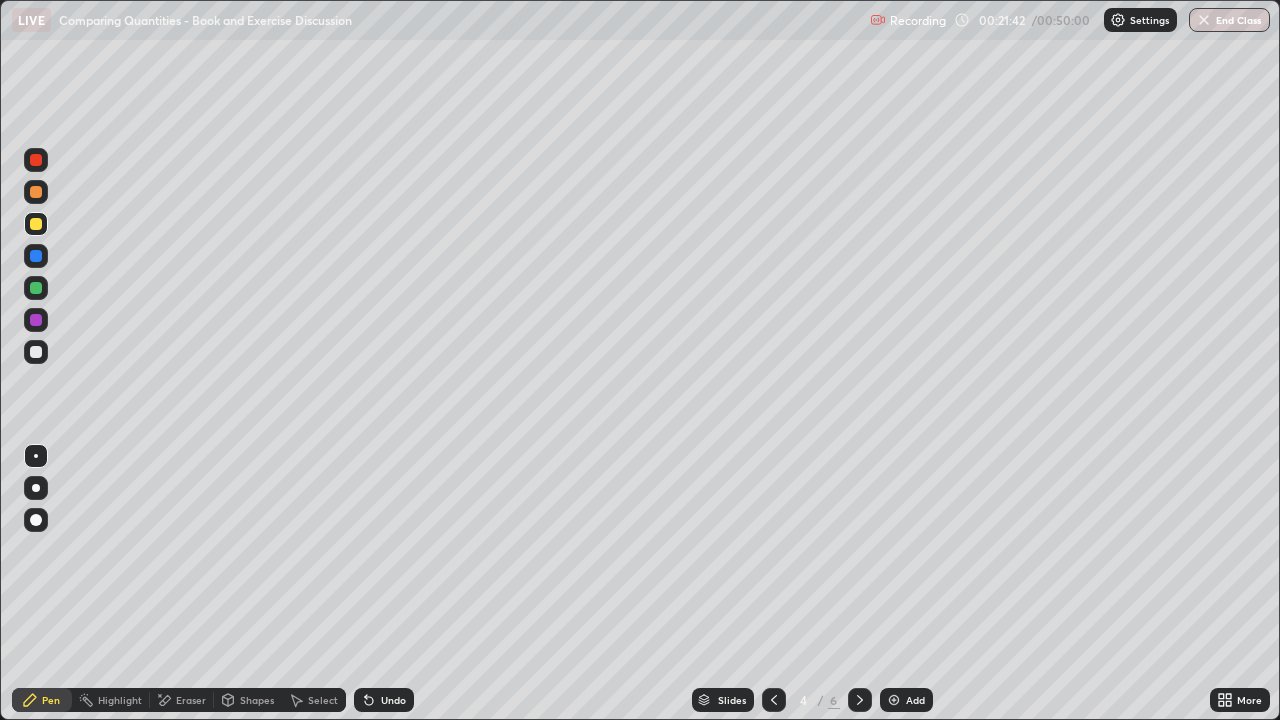 click 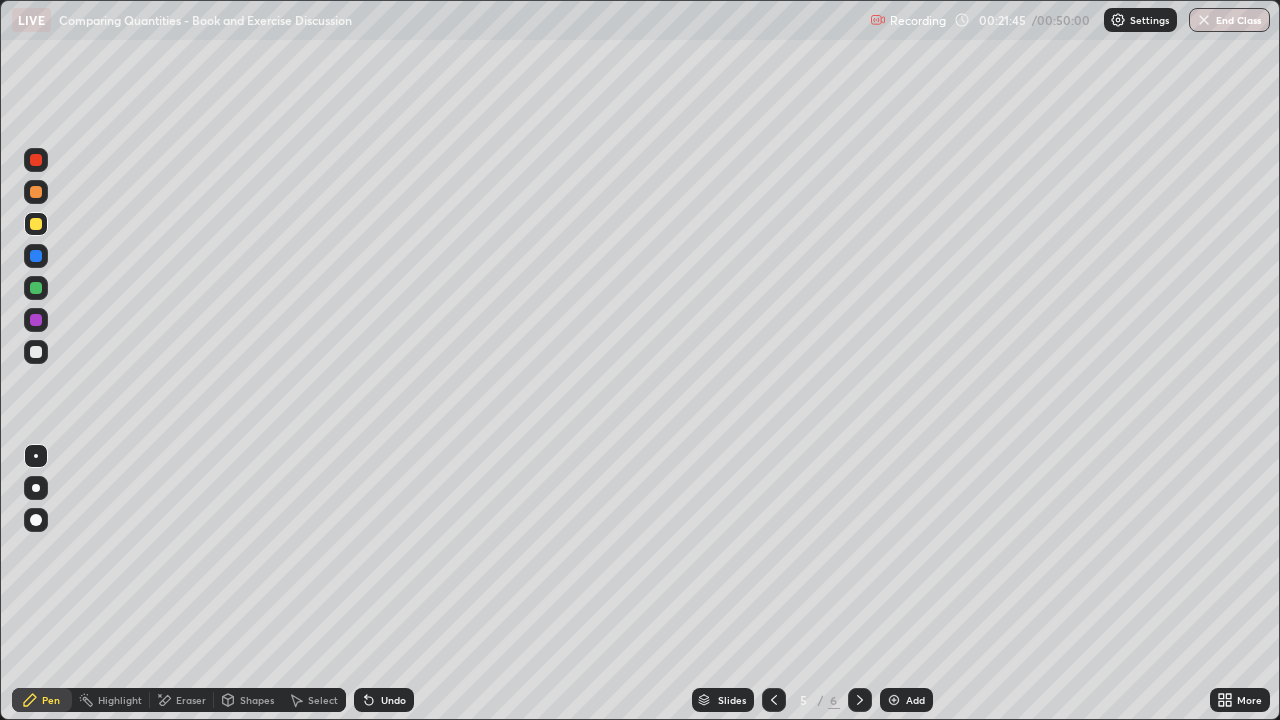 click 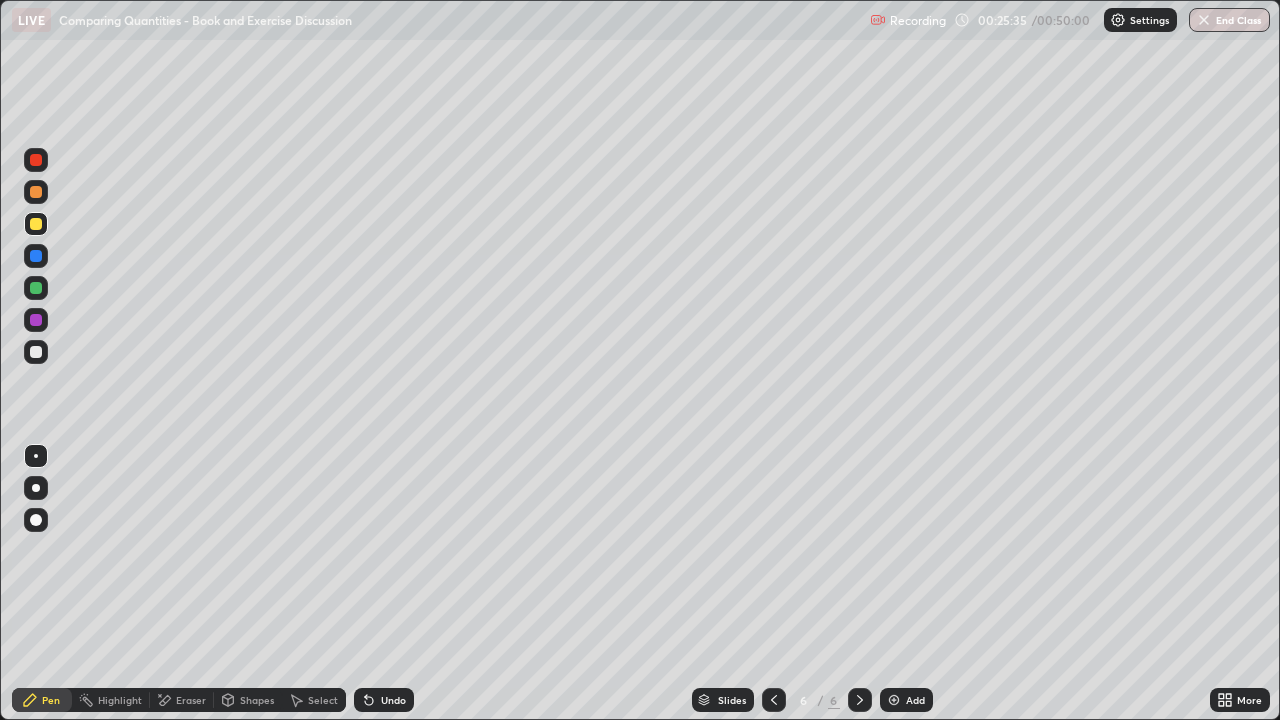 click on "Eraser" at bounding box center [191, 700] 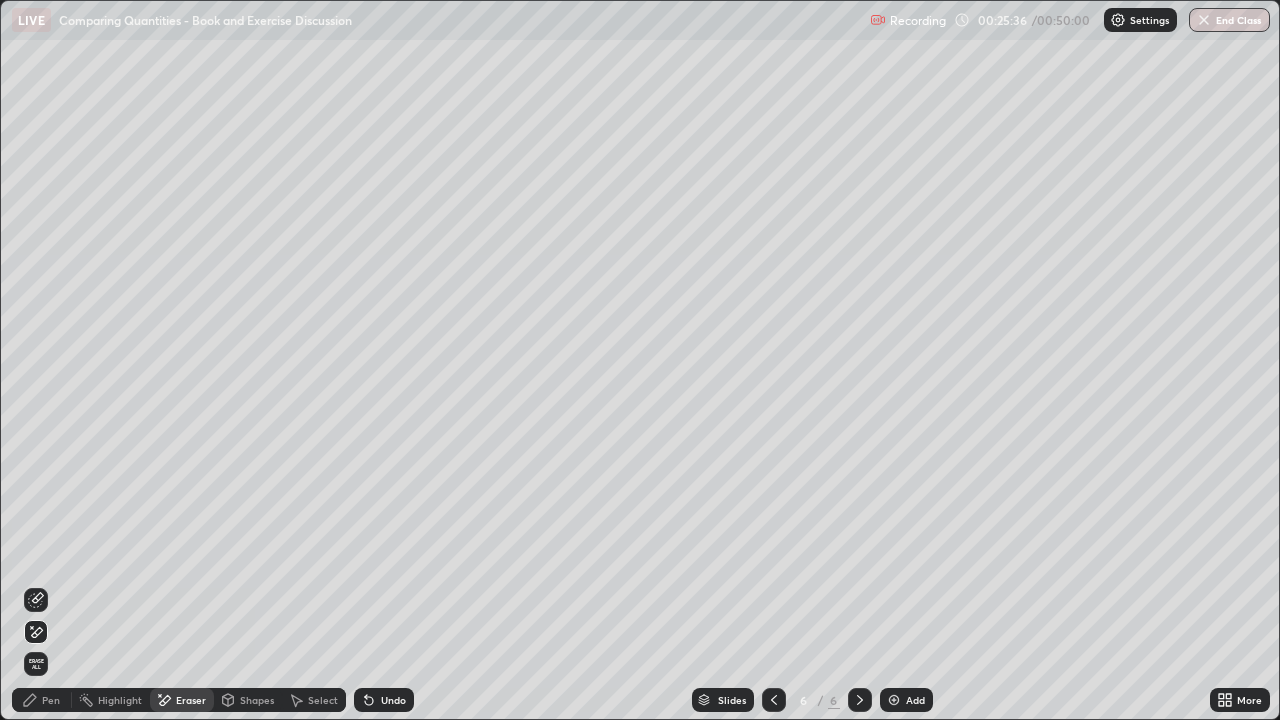 click on "Erase all" at bounding box center [36, 664] 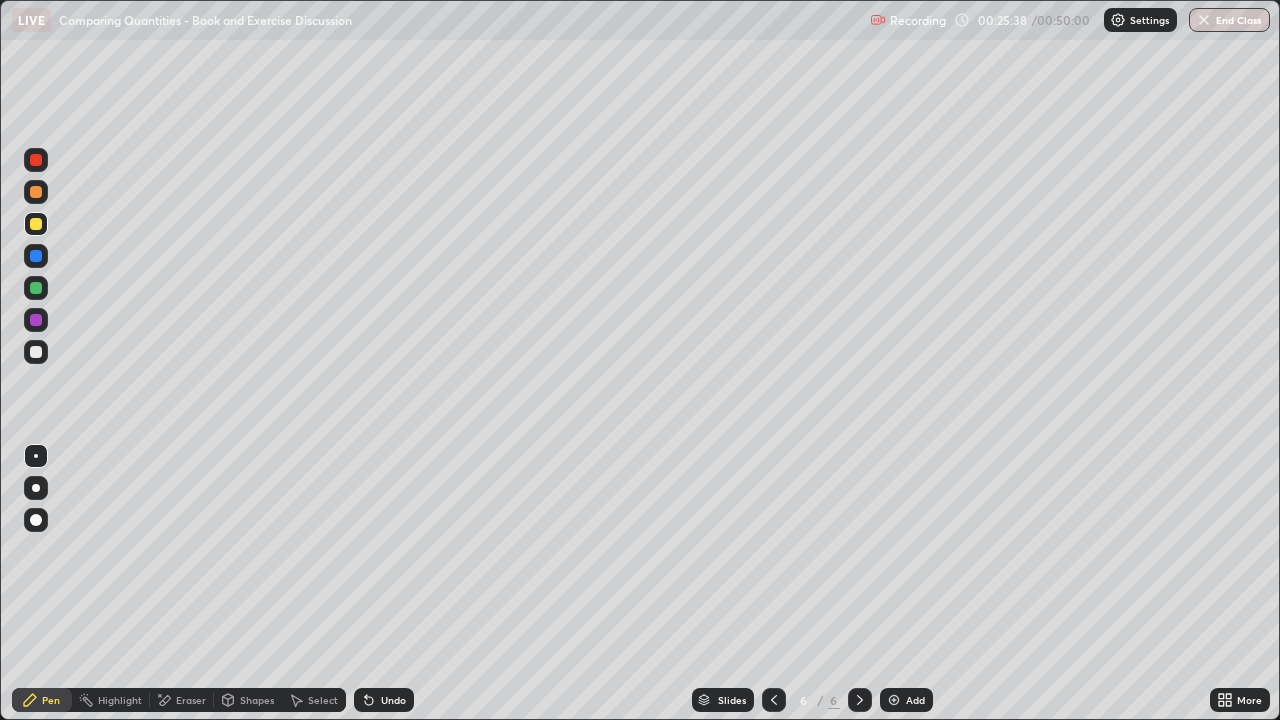 click on "Undo" at bounding box center [384, 700] 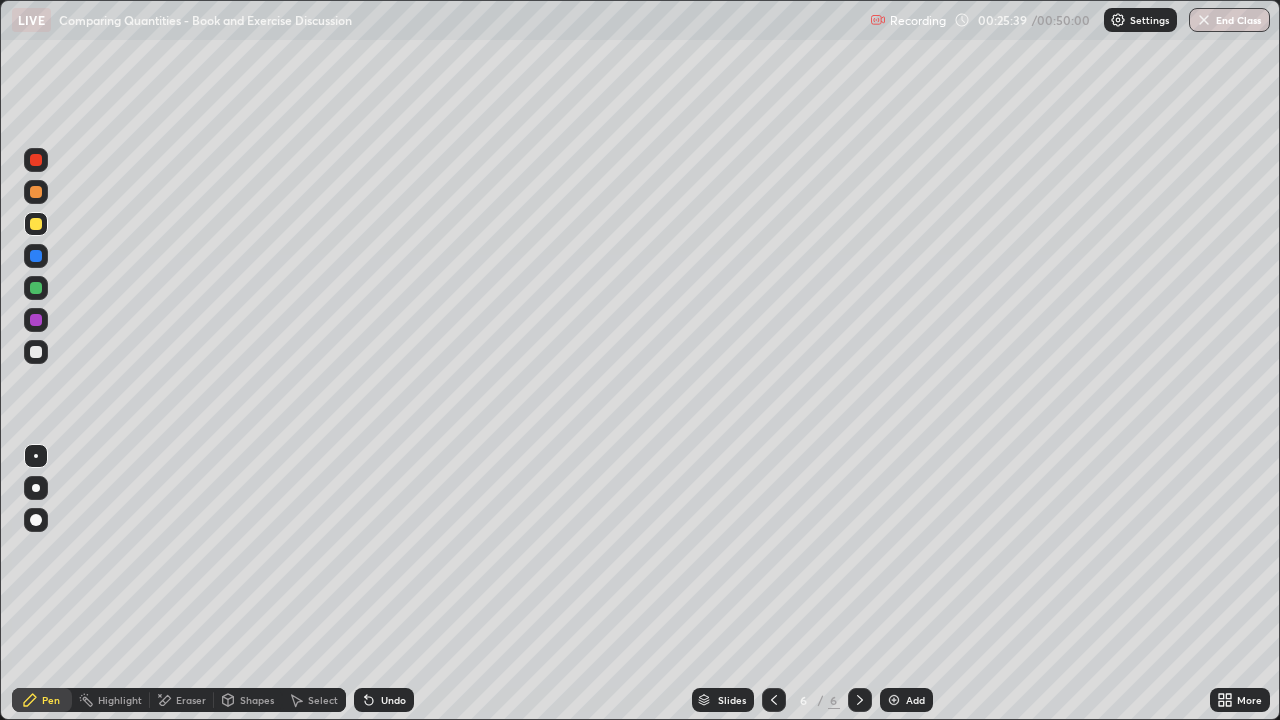 click 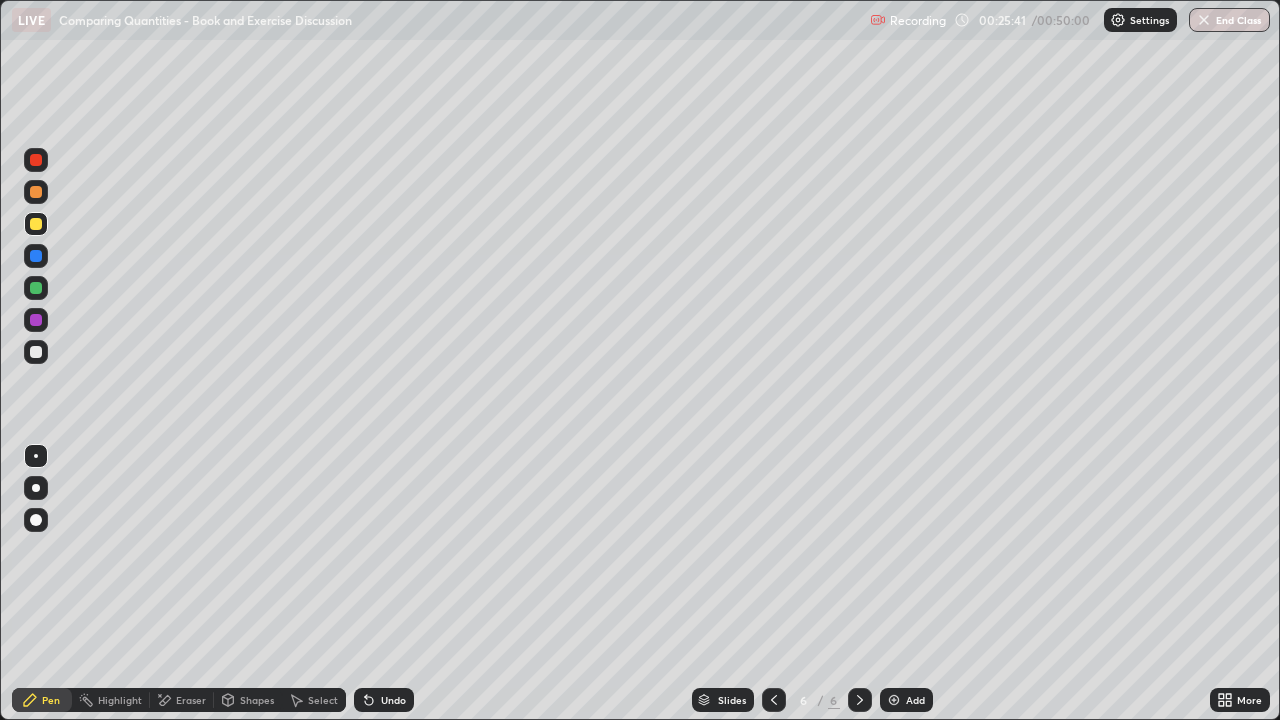 click on "Undo" at bounding box center (393, 700) 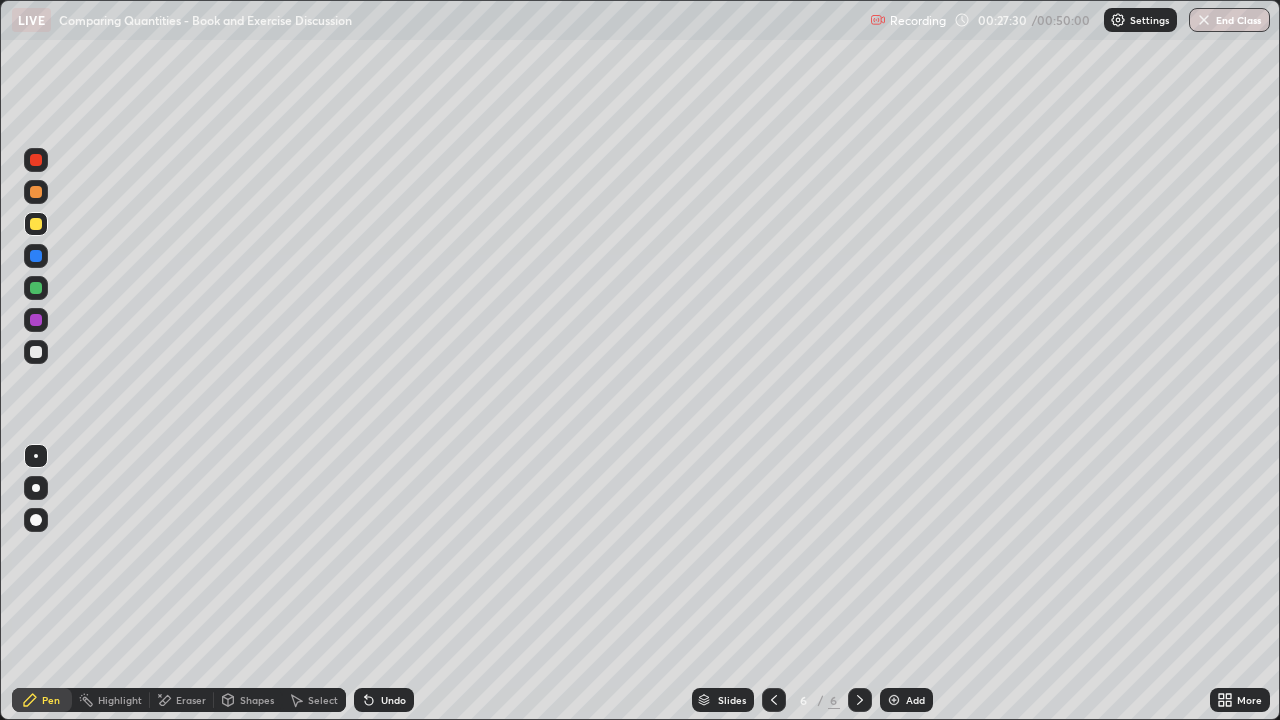 click at bounding box center (36, 352) 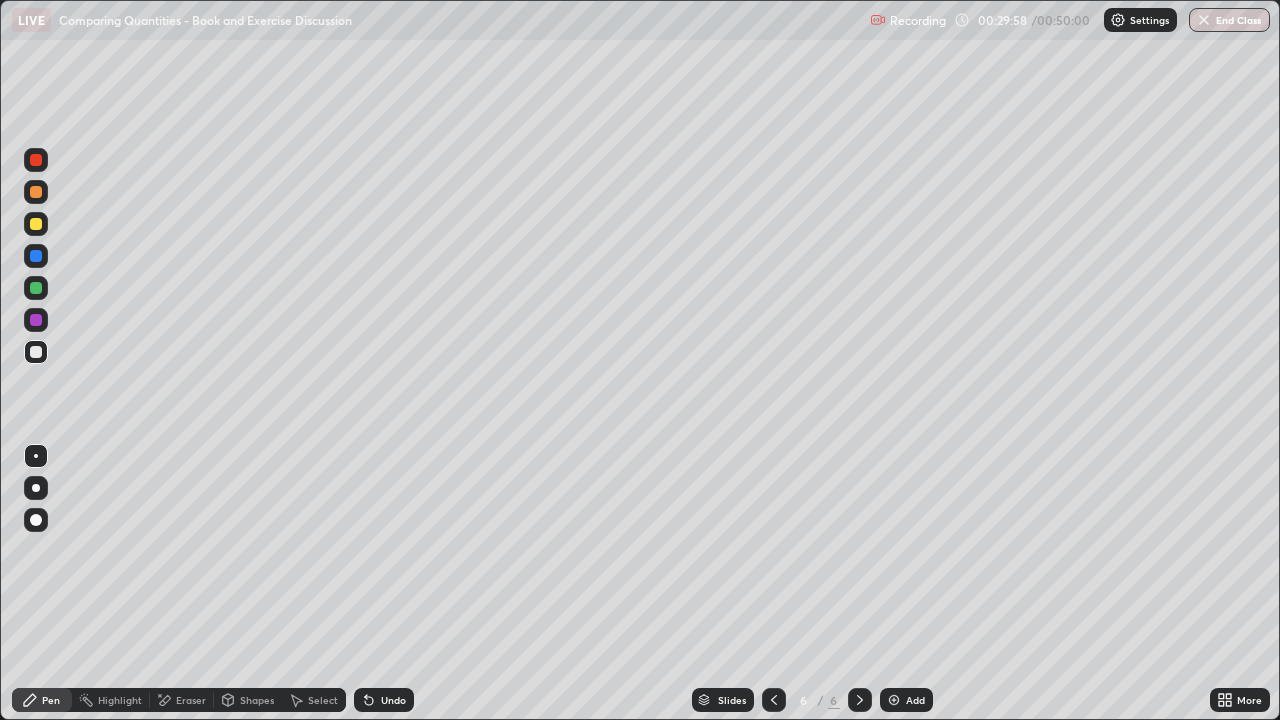 click at bounding box center (894, 700) 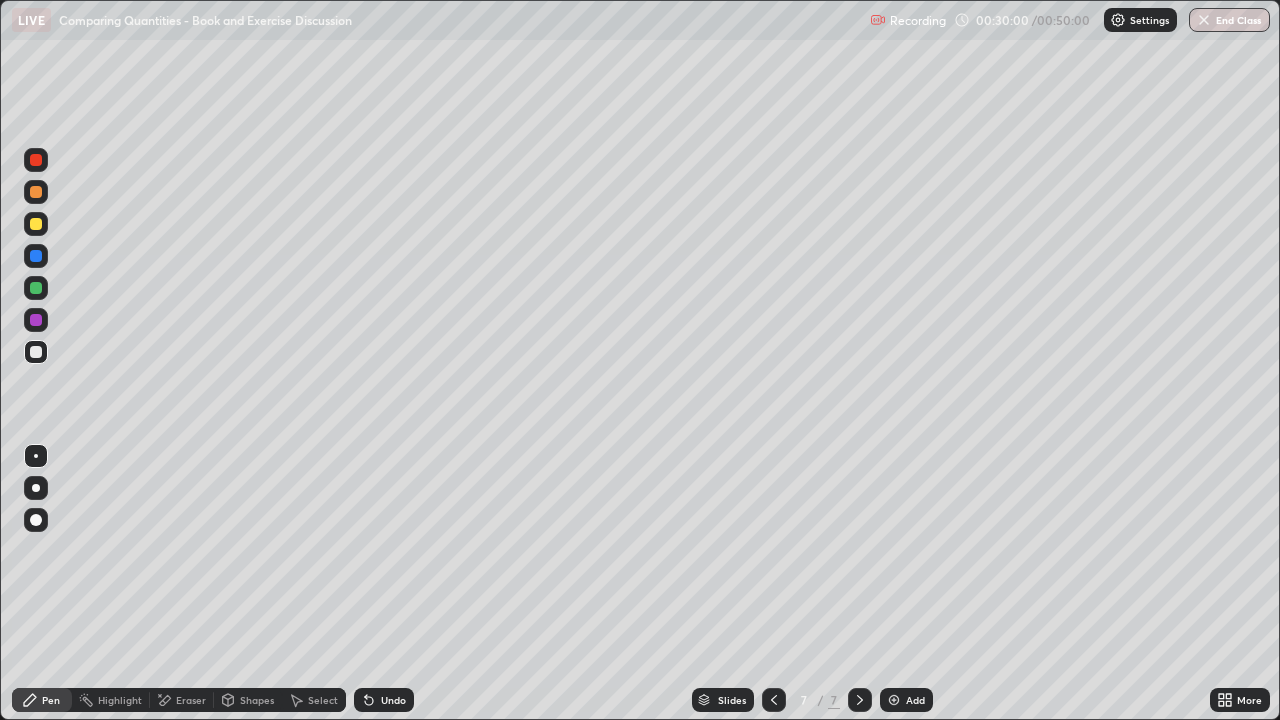 click at bounding box center [36, 224] 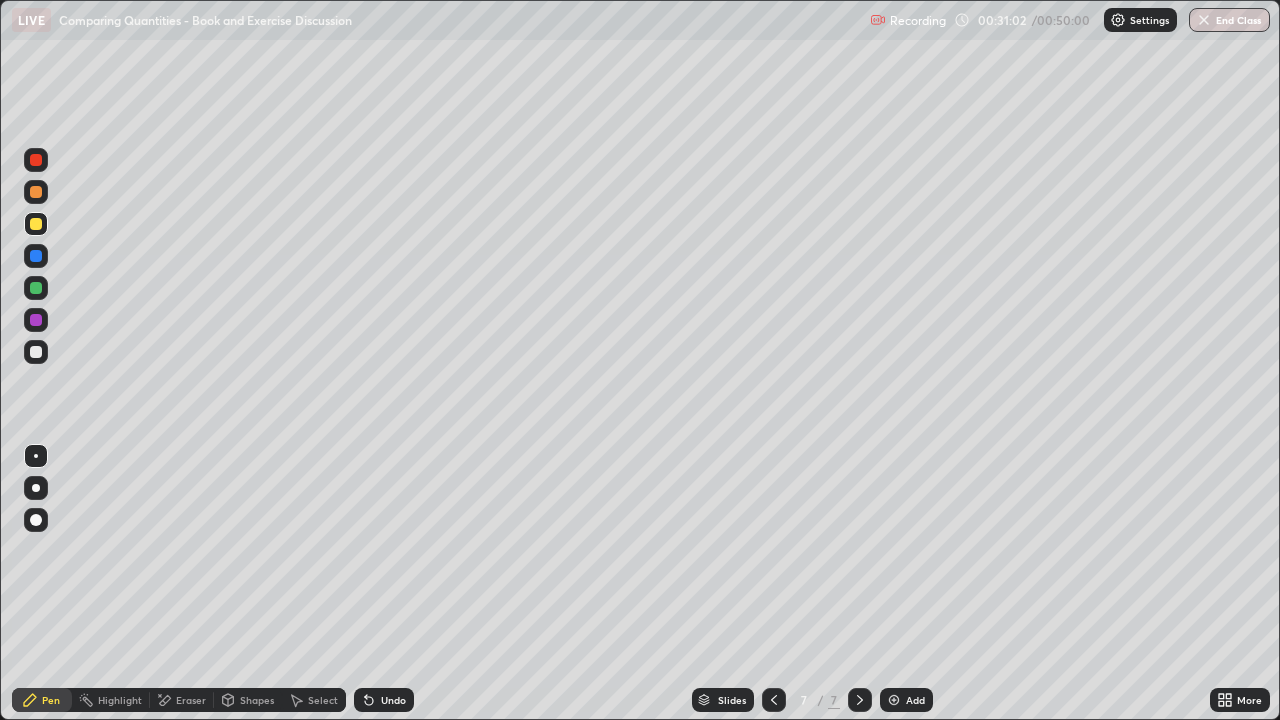 click on "Eraser" at bounding box center [191, 700] 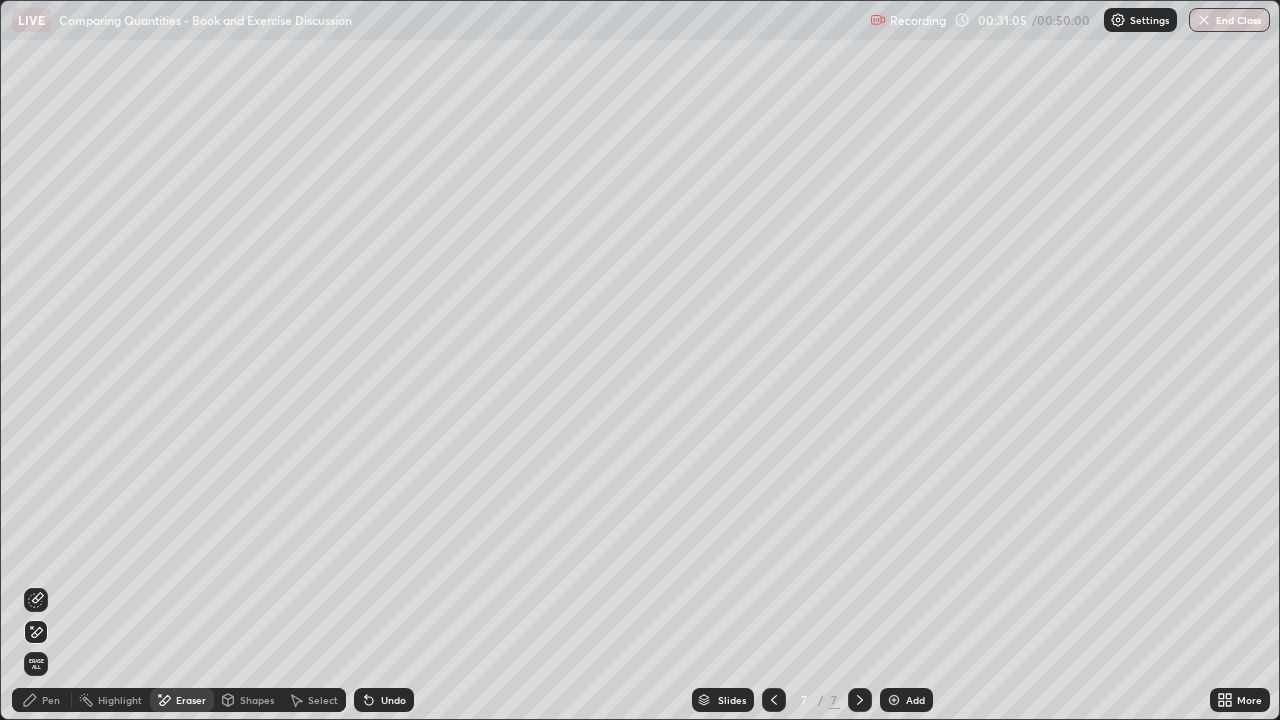 click on "Pen" at bounding box center [51, 700] 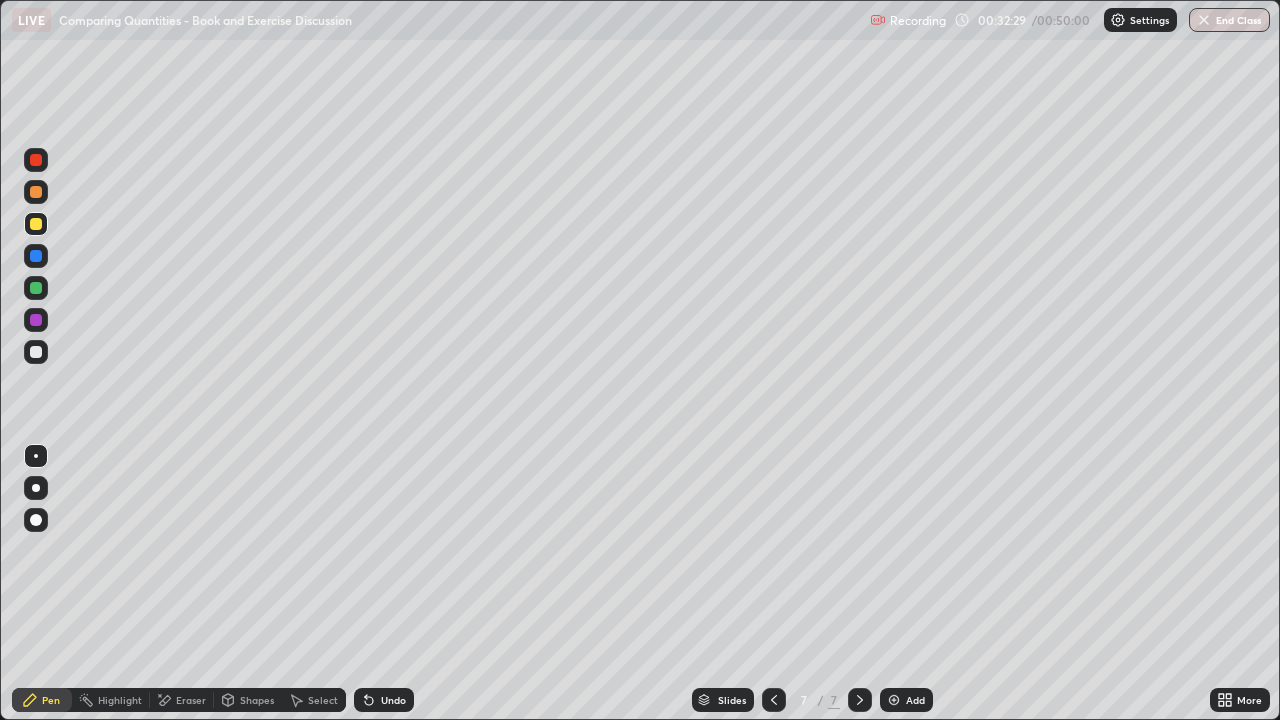 click at bounding box center [36, 352] 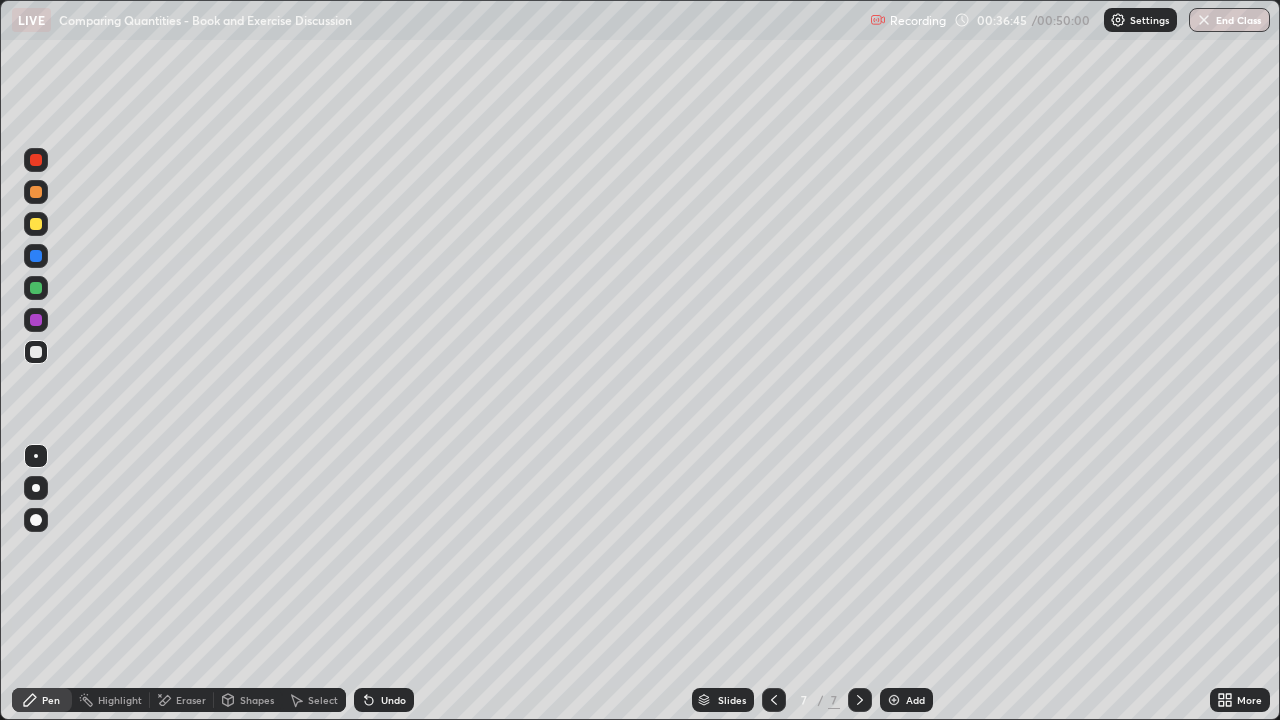click on "Add" at bounding box center [906, 700] 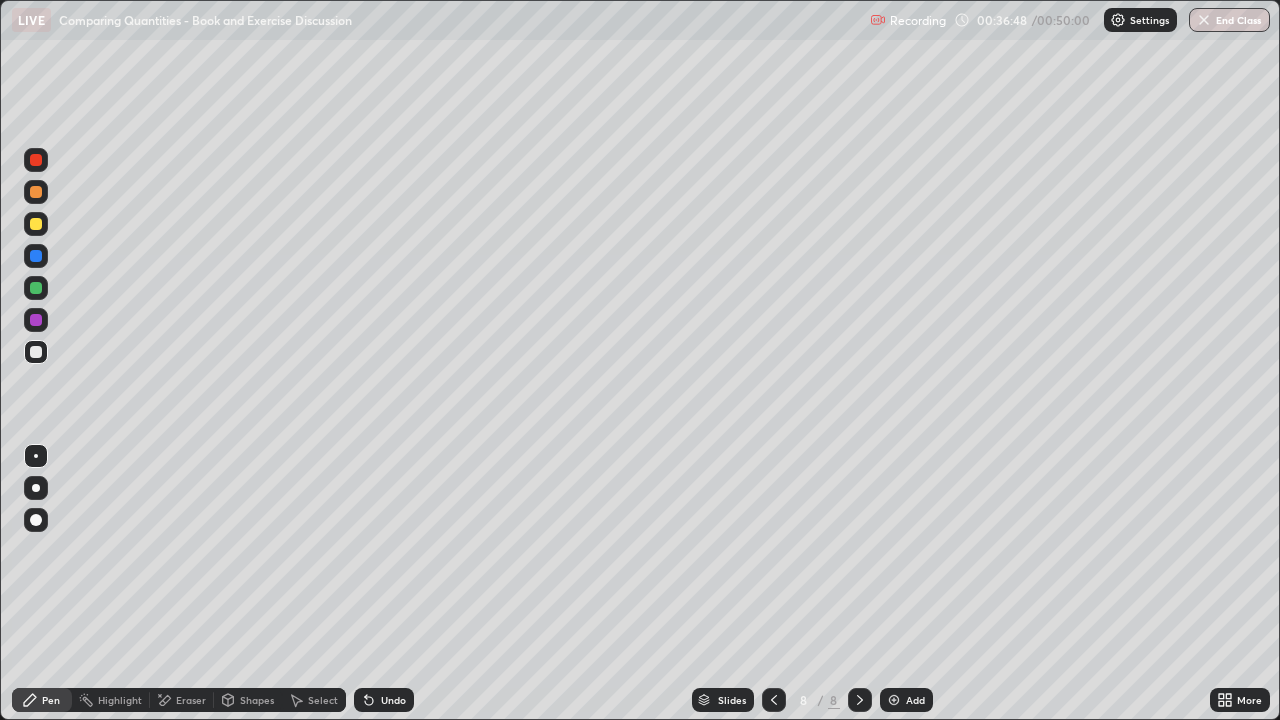 click at bounding box center [36, 224] 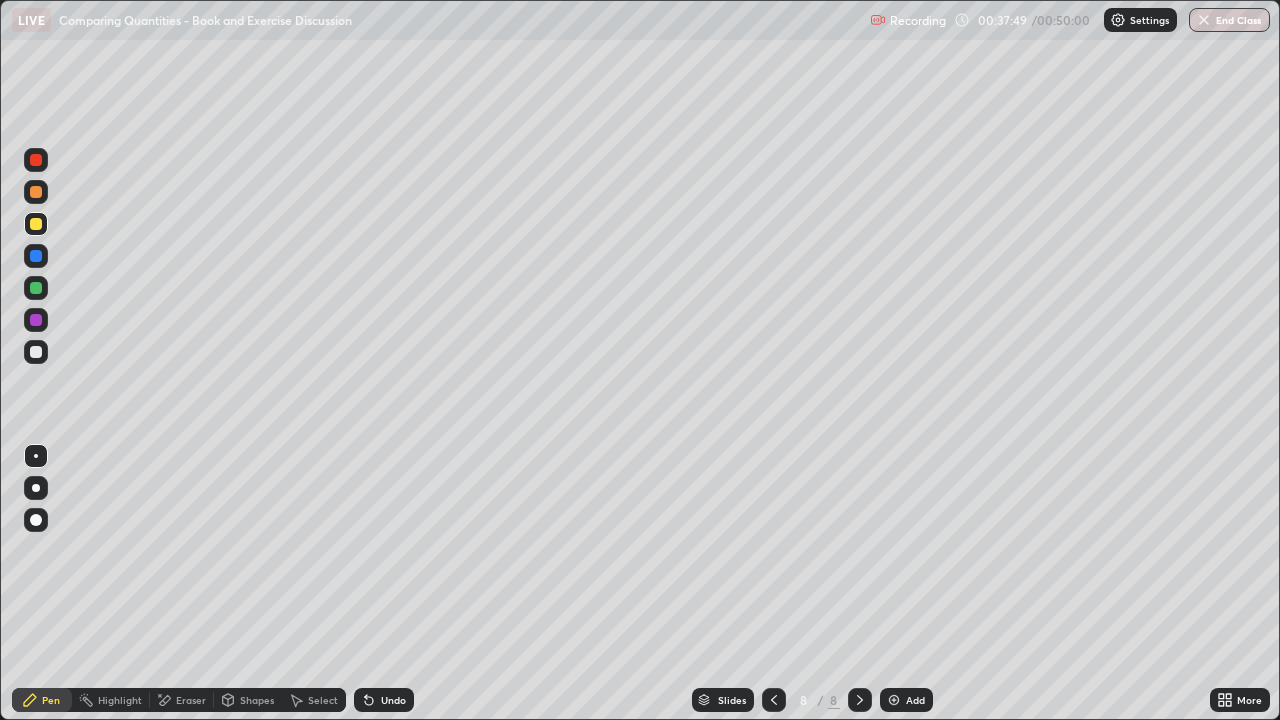 click on "Eraser" at bounding box center (182, 700) 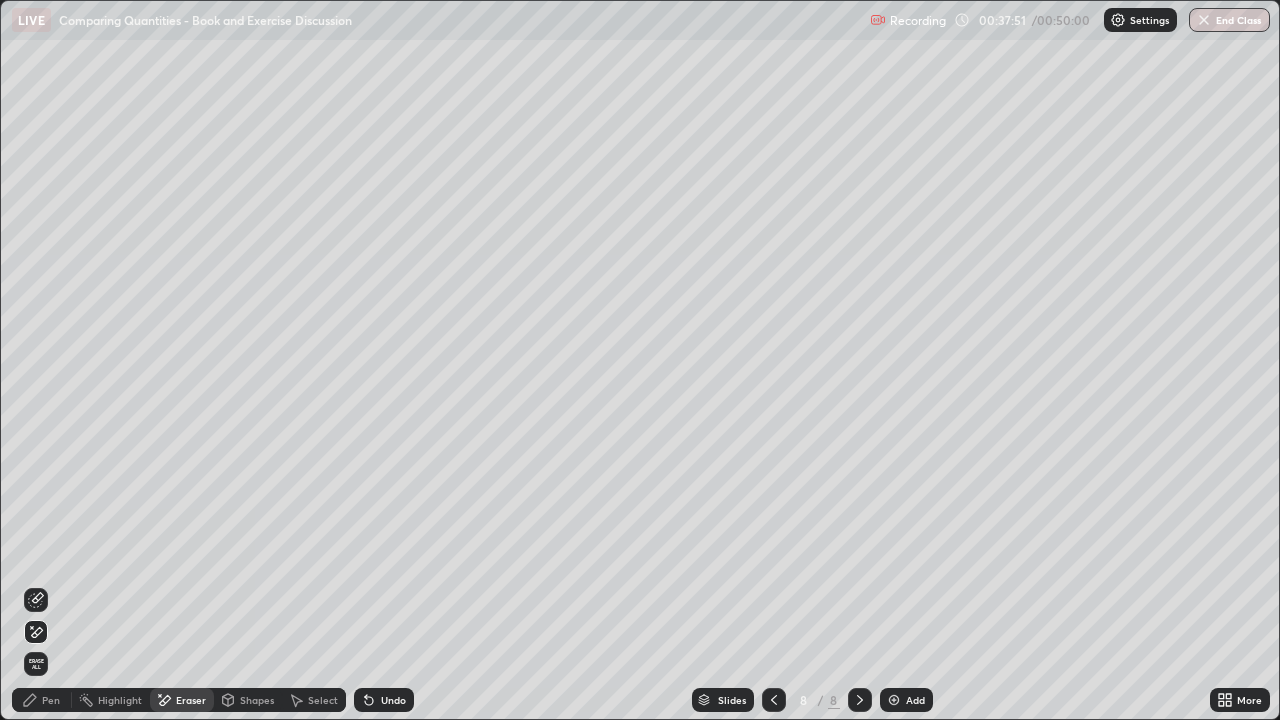 click on "Pen" at bounding box center [42, 700] 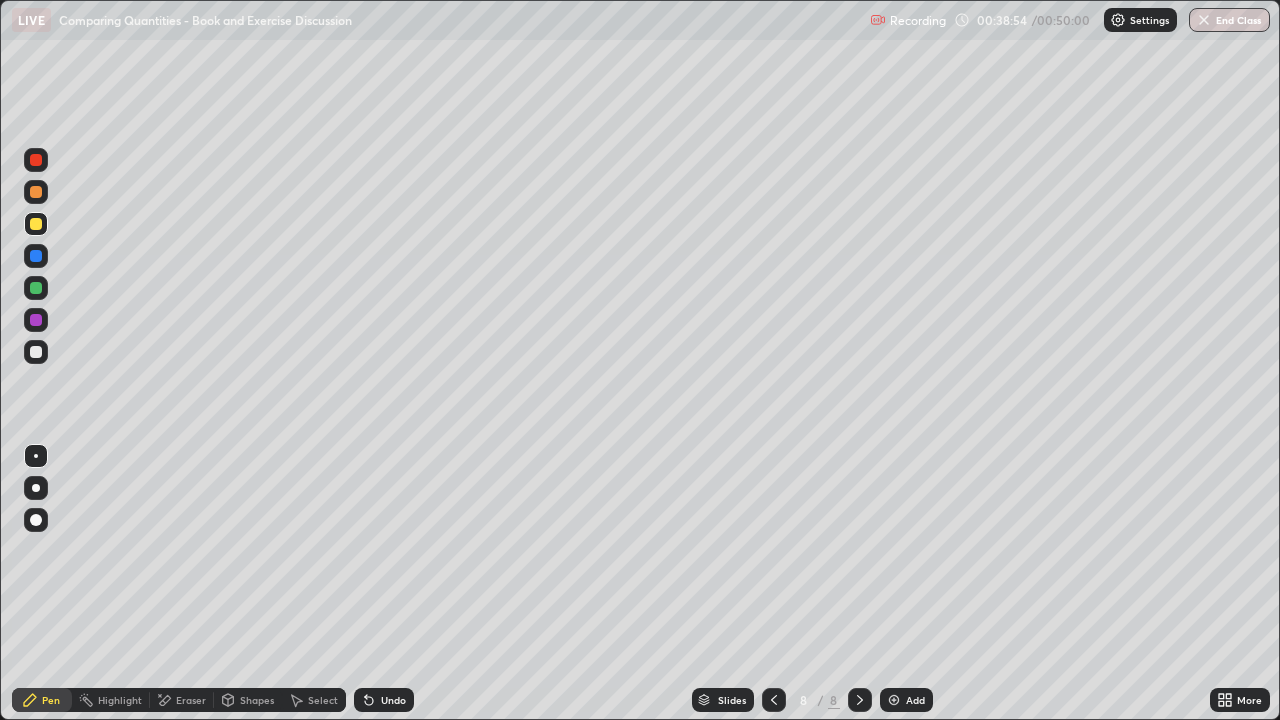 click at bounding box center (36, 352) 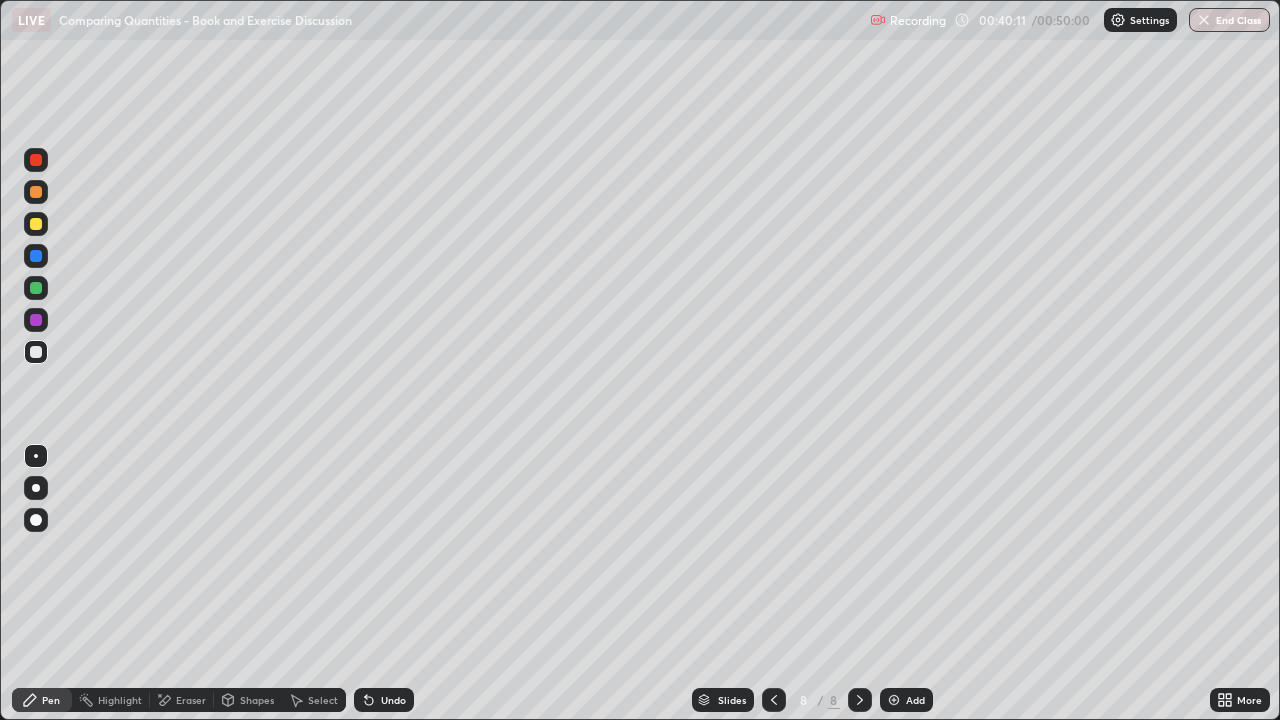 click at bounding box center [36, 520] 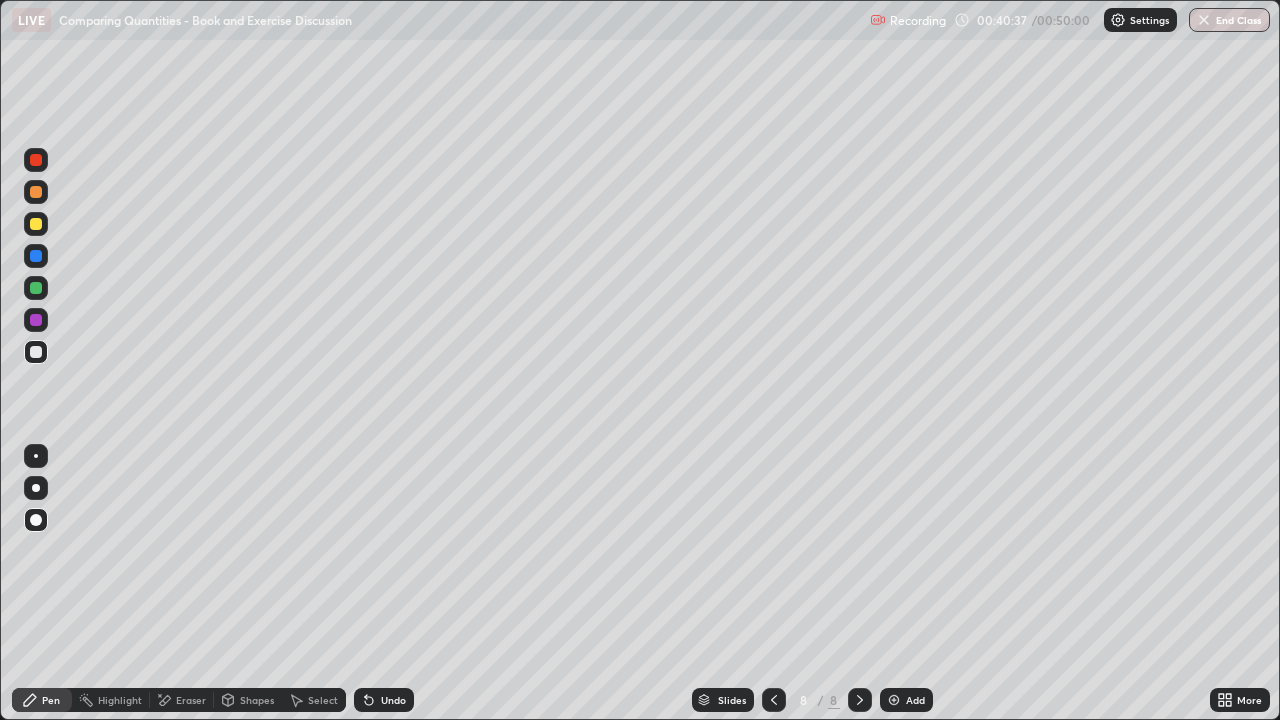 click 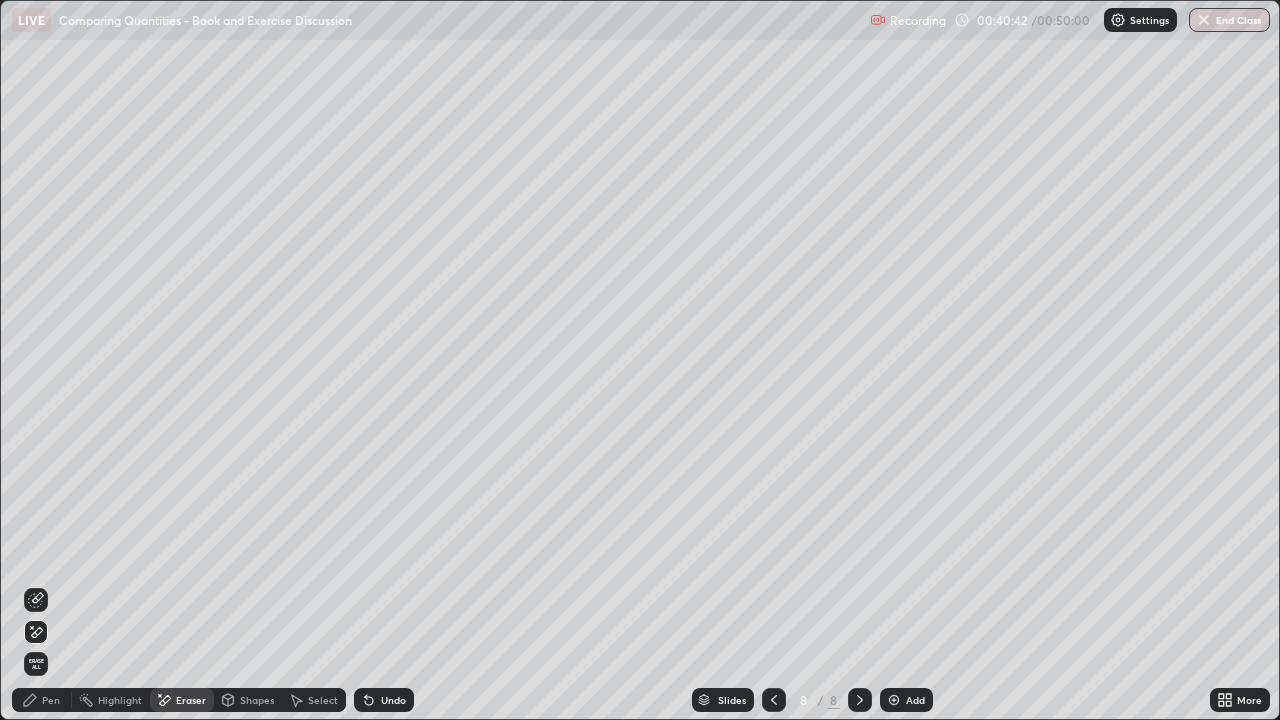 click on "Pen" at bounding box center [51, 700] 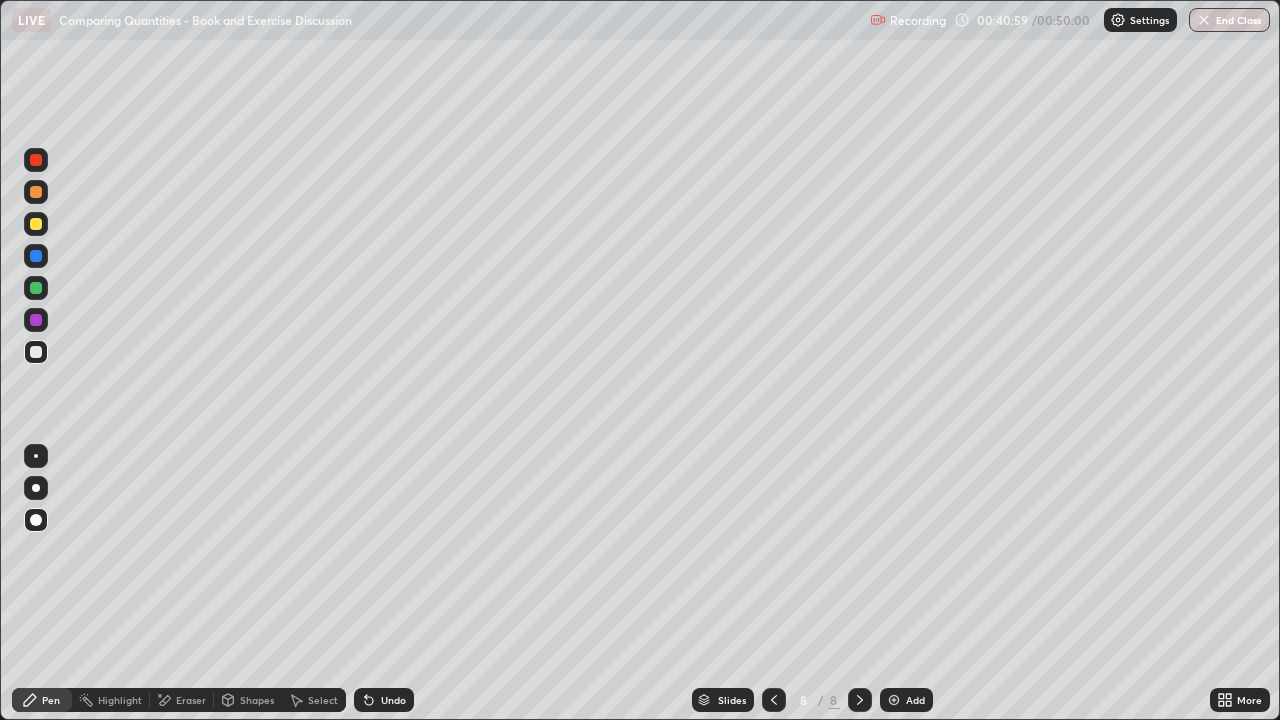 click on "Eraser" at bounding box center (191, 700) 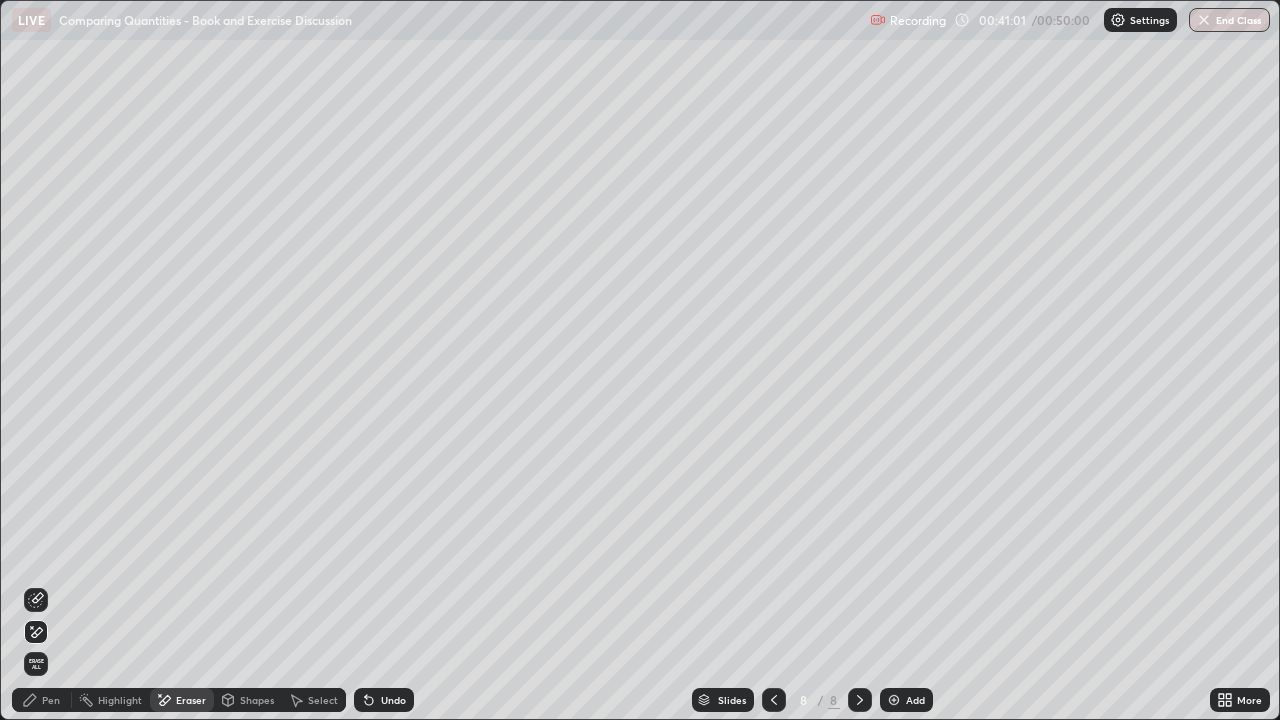 click on "Pen" at bounding box center [42, 700] 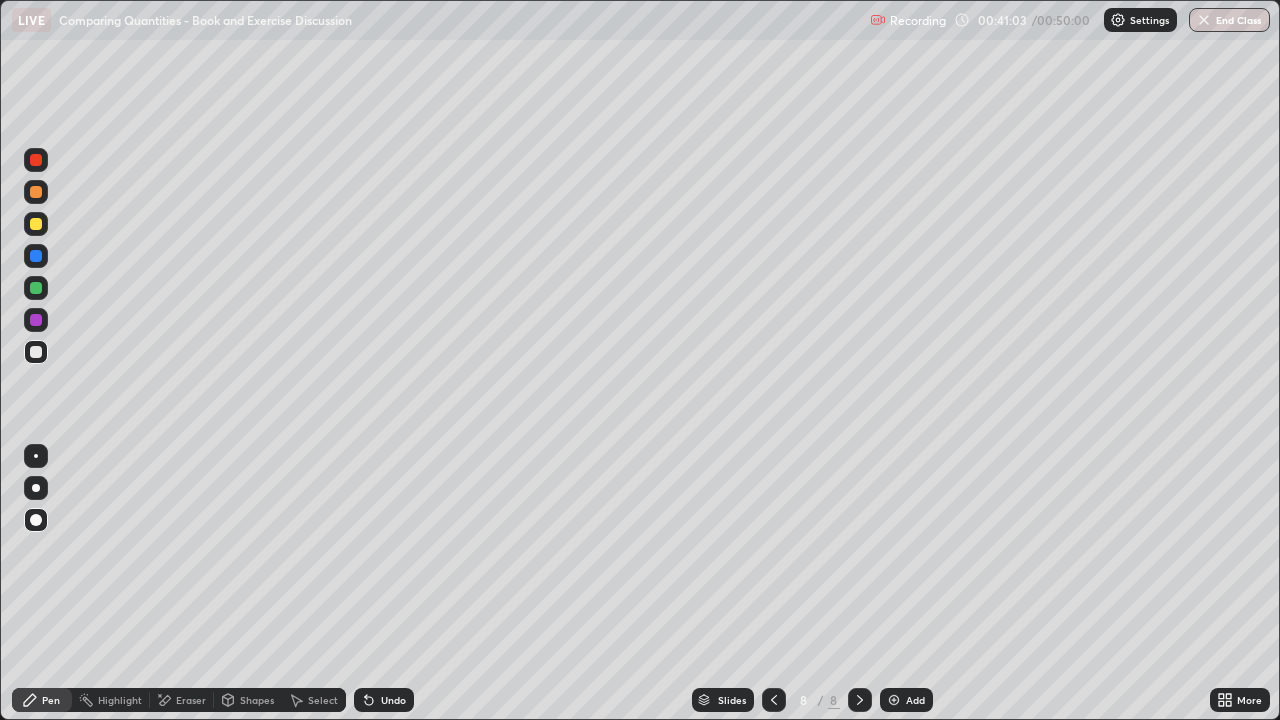 click at bounding box center (36, 456) 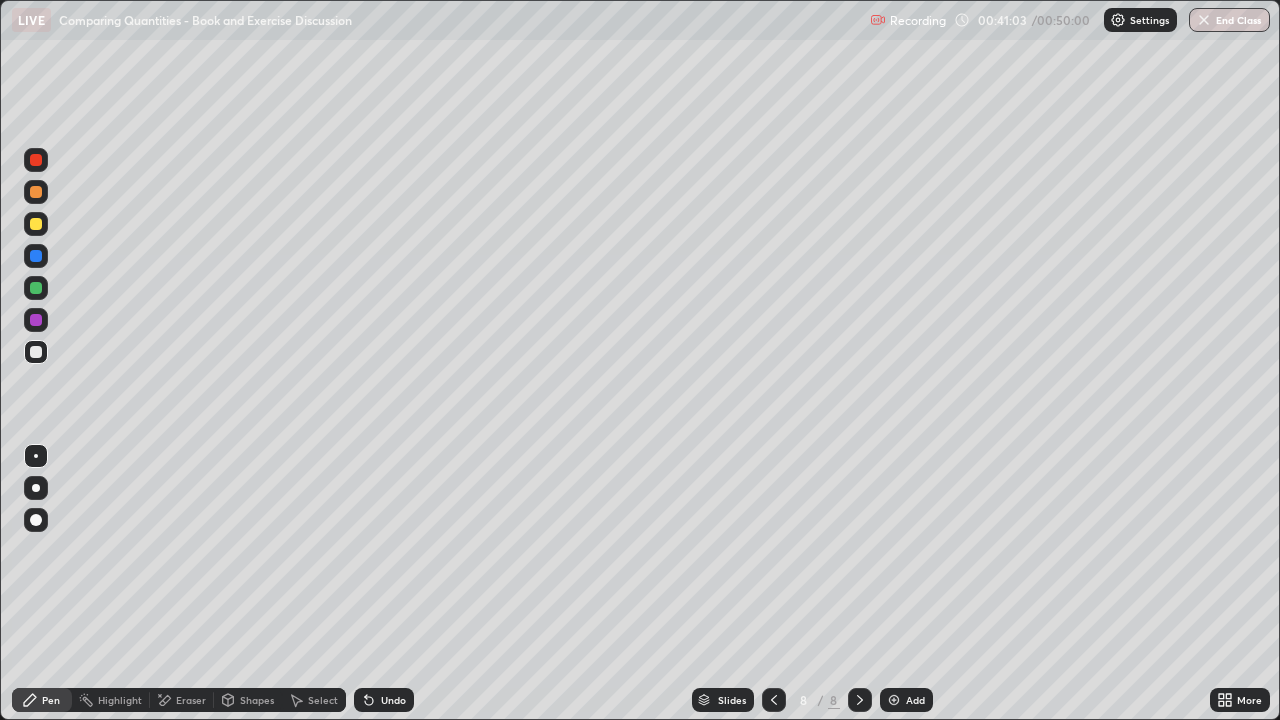 click at bounding box center [36, 456] 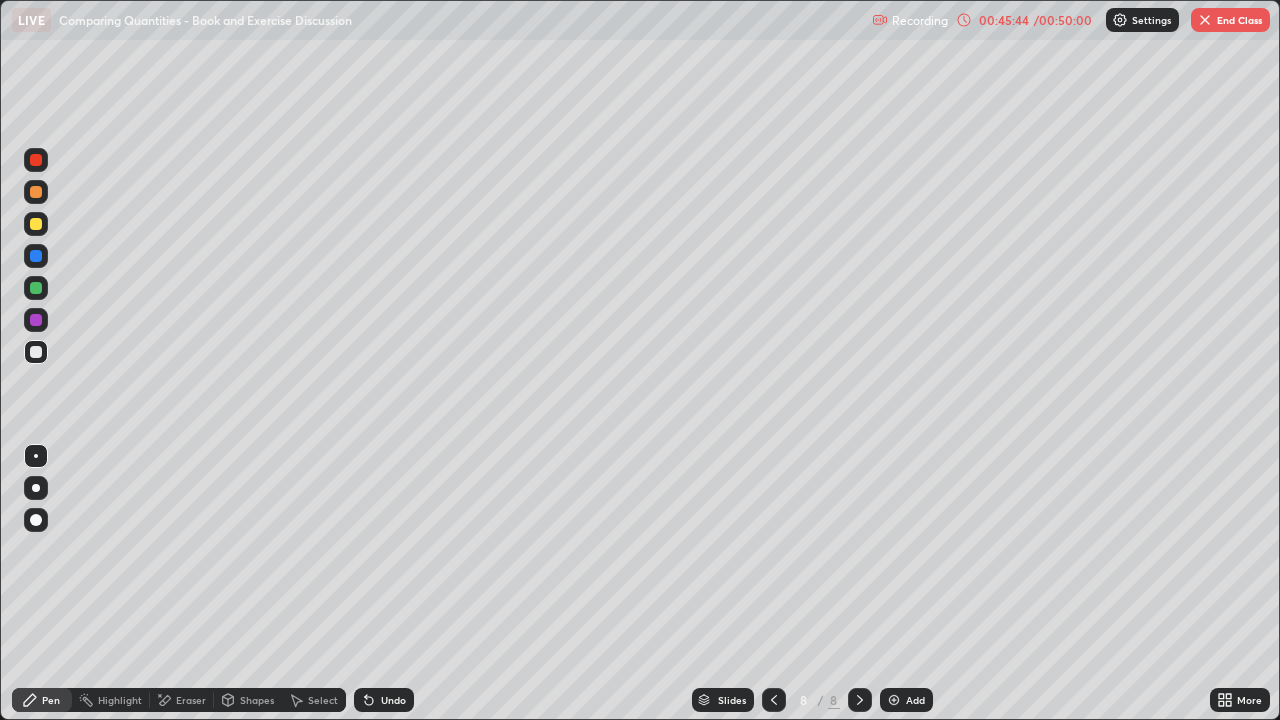 click on "/  00:50:00" at bounding box center [1063, 20] 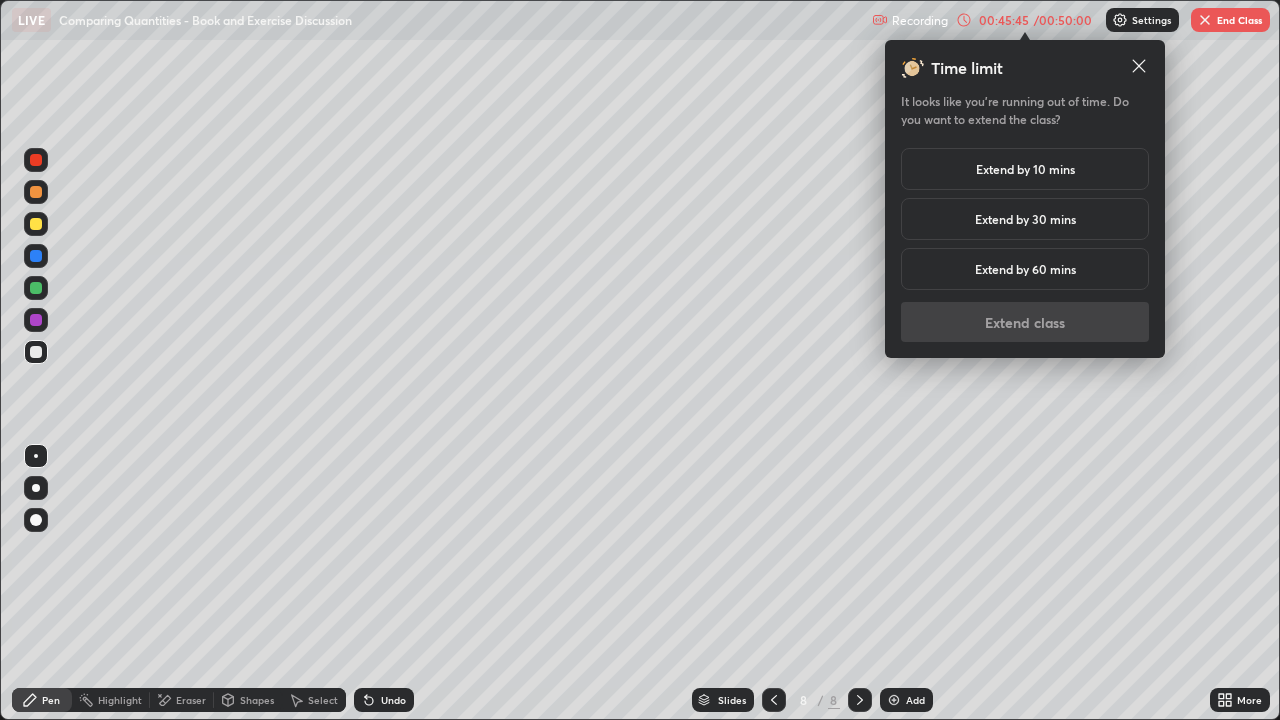 click on "Extend by 10 mins" at bounding box center (1025, 169) 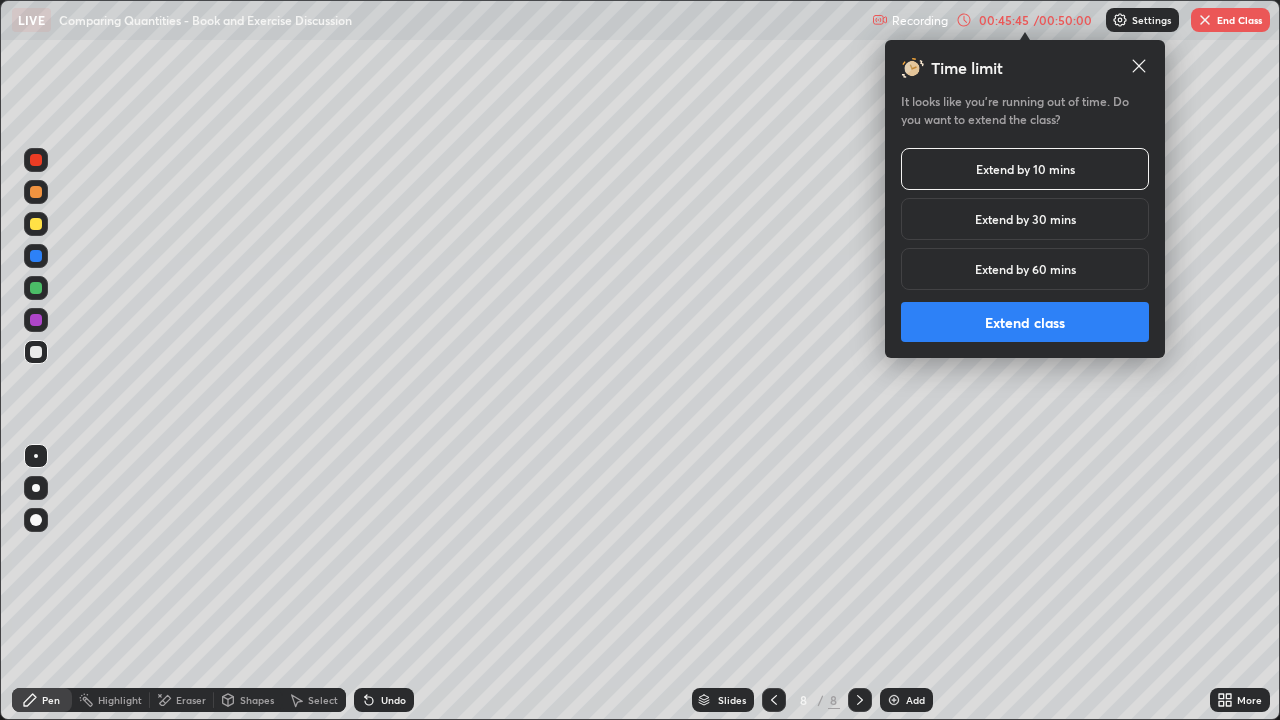 click on "Extend class" at bounding box center [1025, 322] 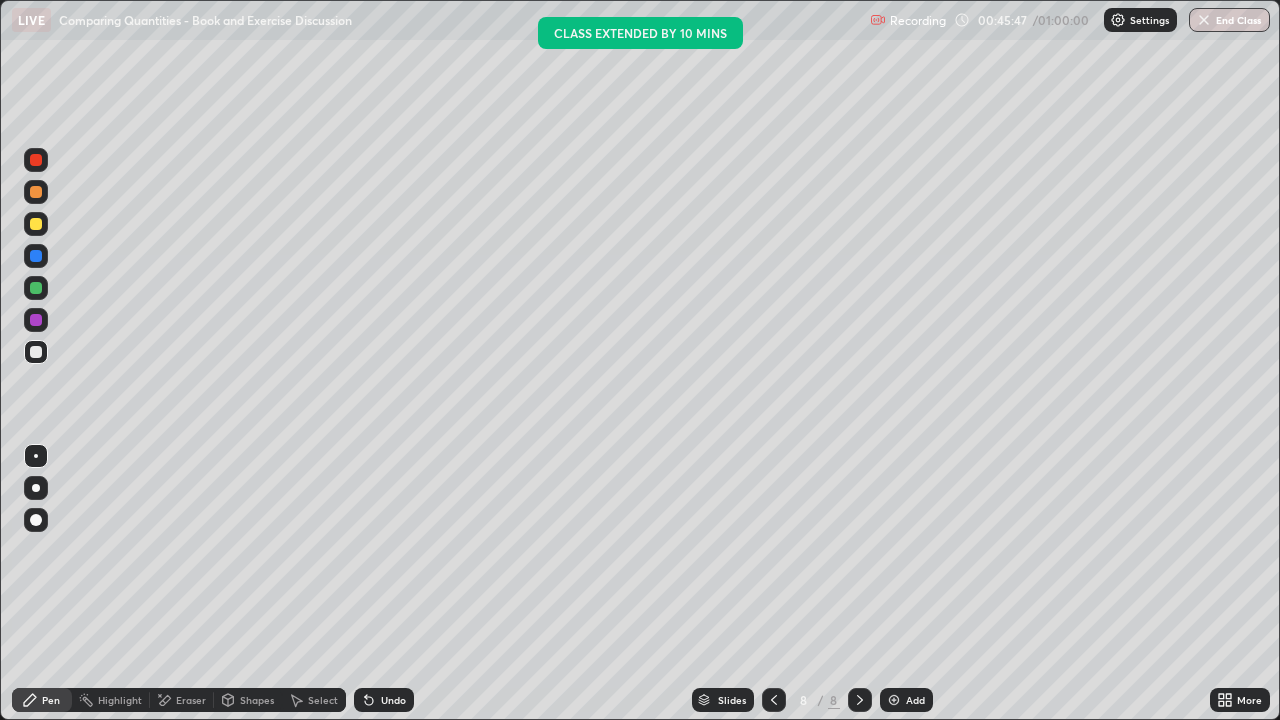 click on "Add" at bounding box center [906, 700] 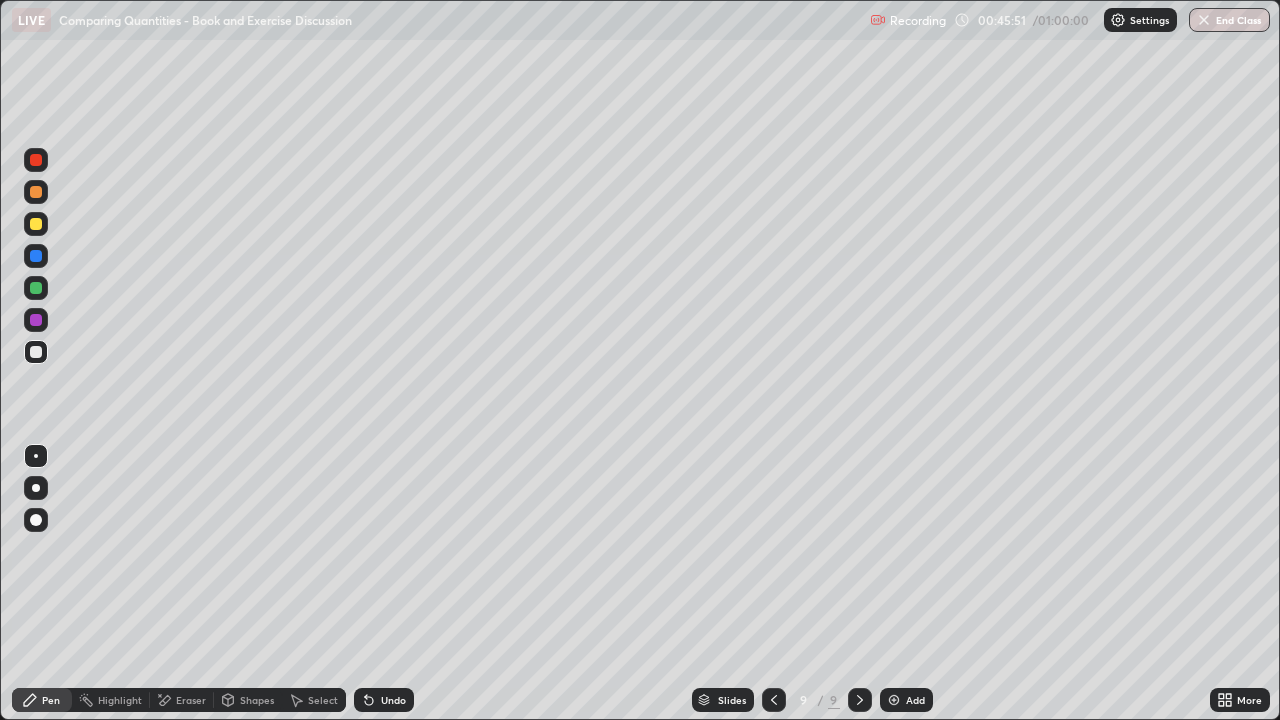 click at bounding box center (36, 224) 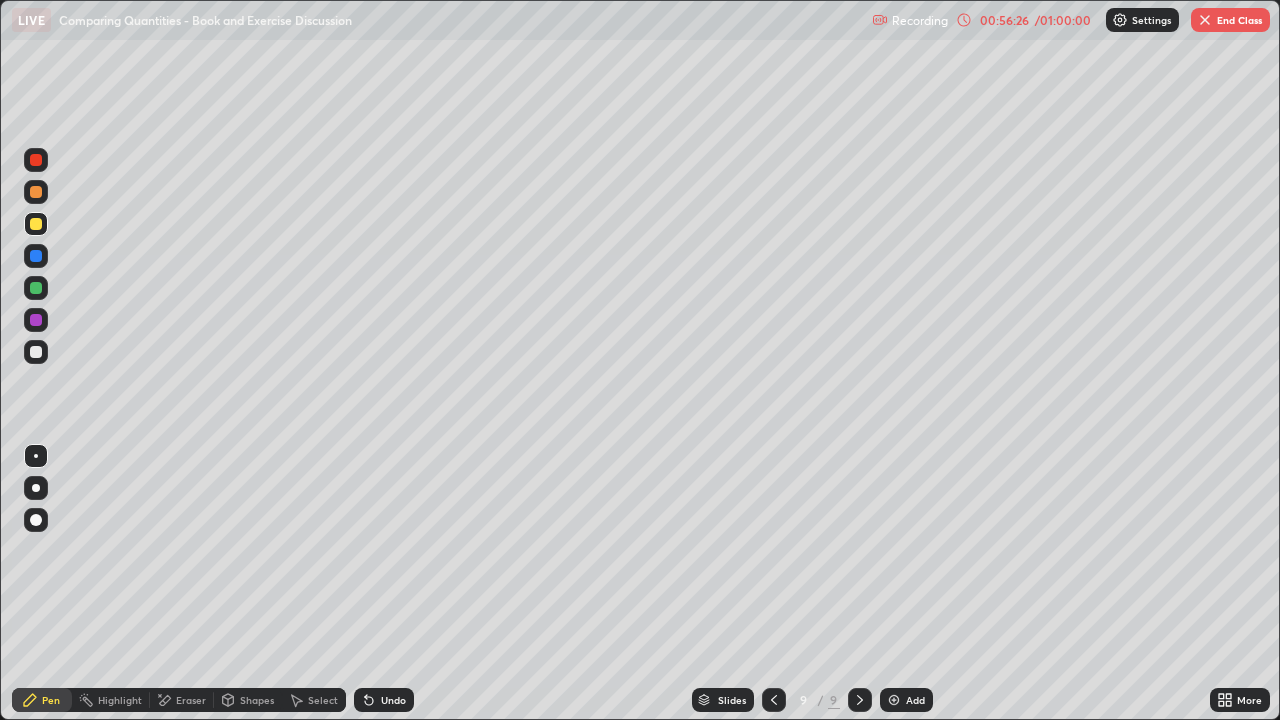 click on "End Class" at bounding box center [1230, 20] 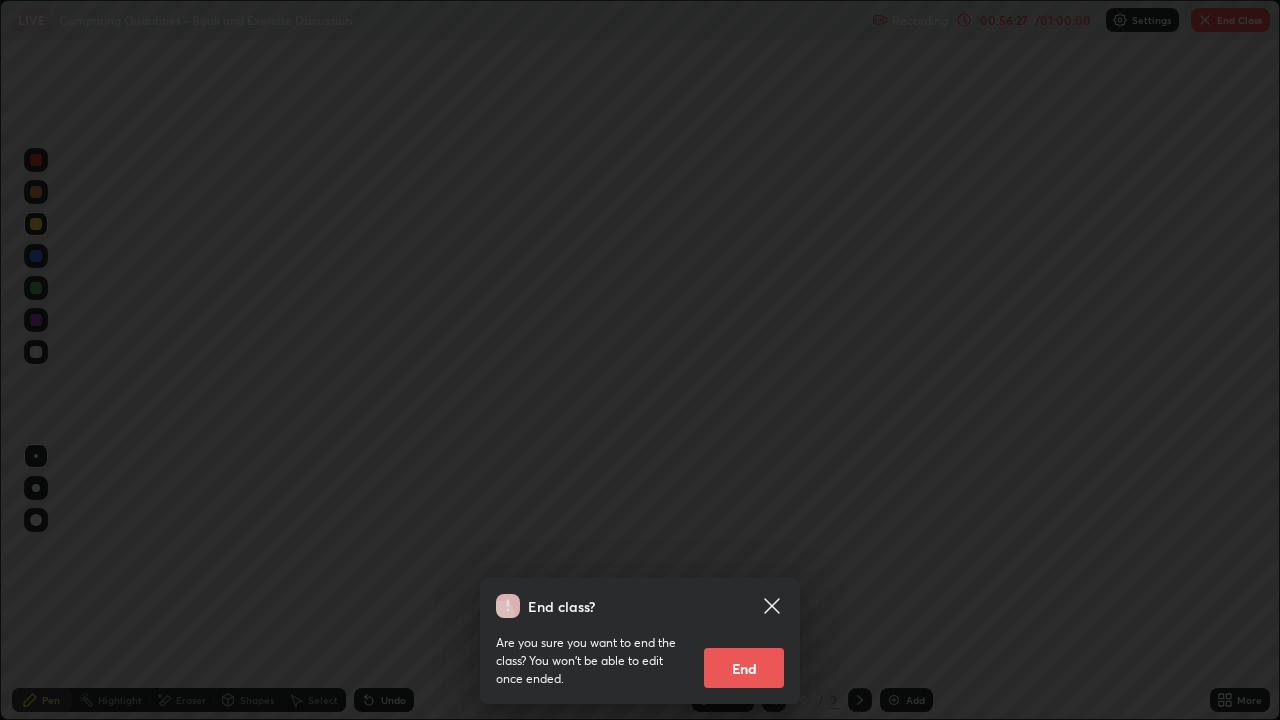 click on "End" at bounding box center (744, 668) 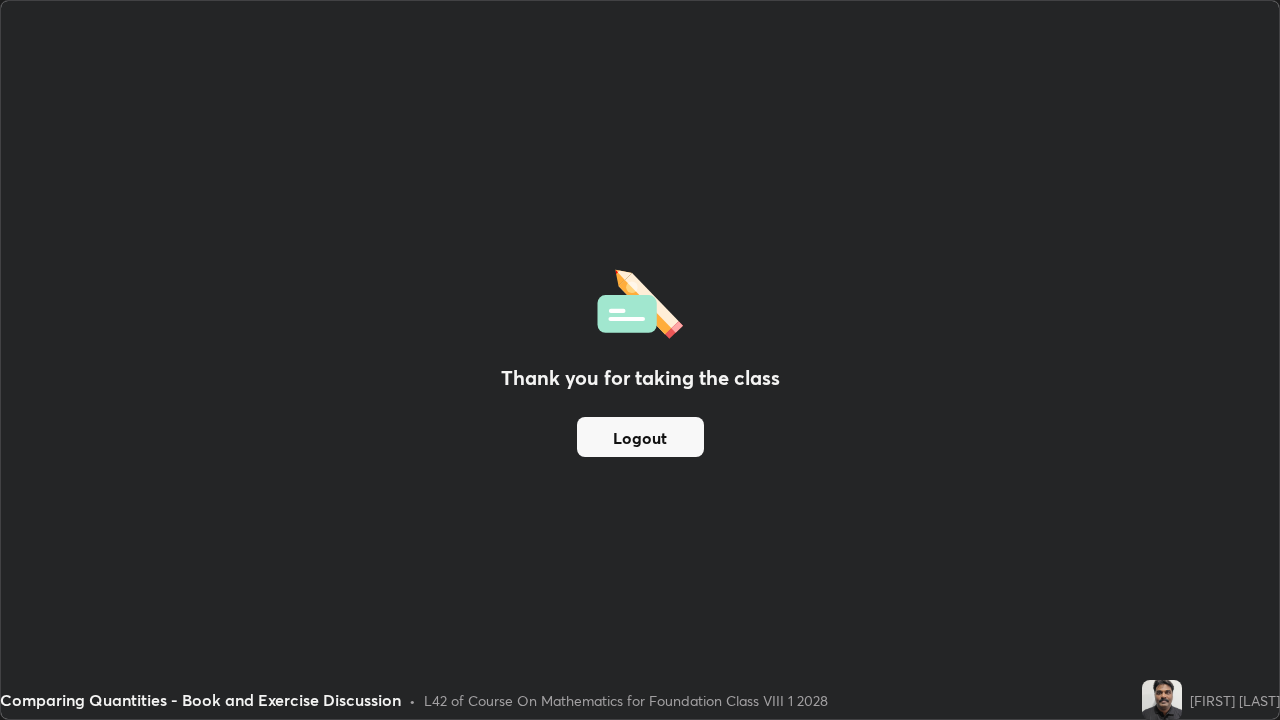 click on "Logout" at bounding box center (640, 437) 